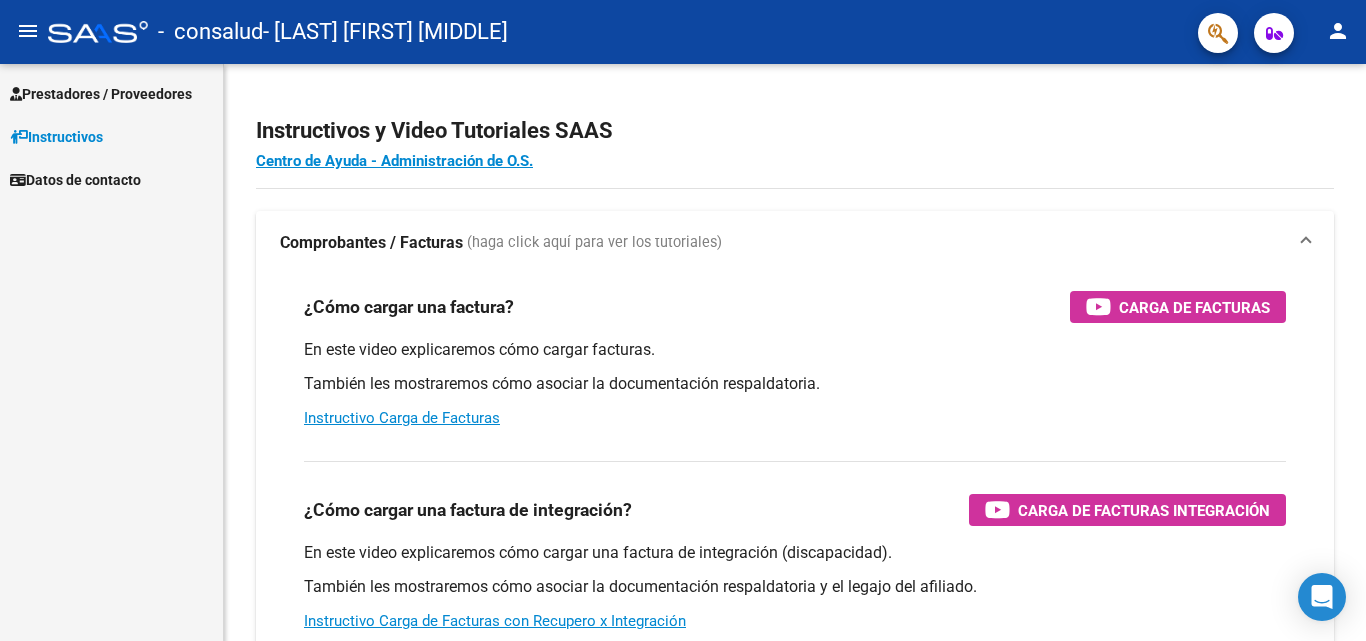scroll, scrollTop: 0, scrollLeft: 0, axis: both 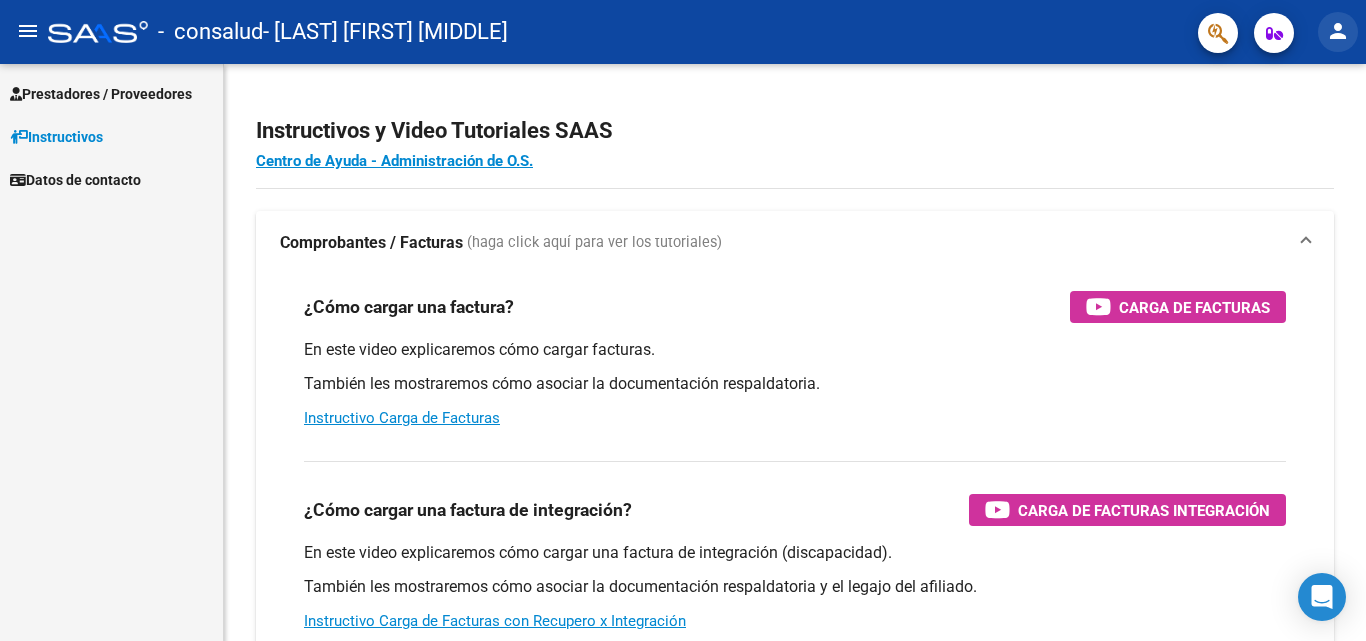 click on "person" 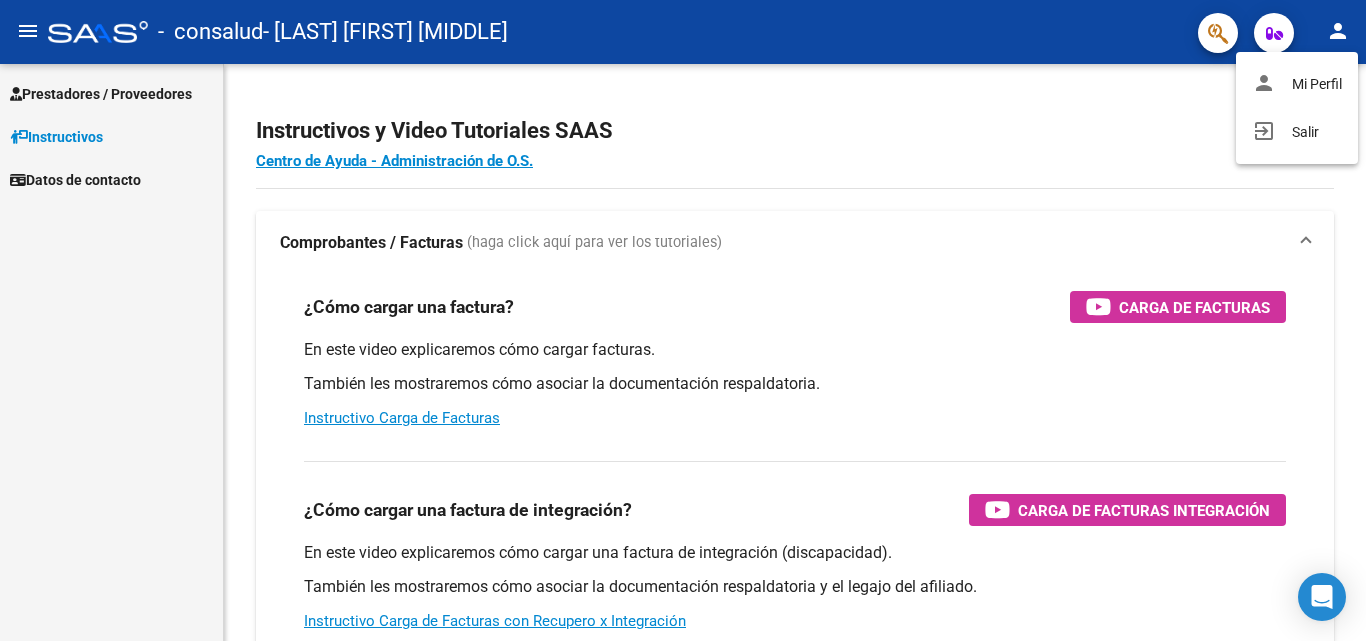 click at bounding box center (683, 320) 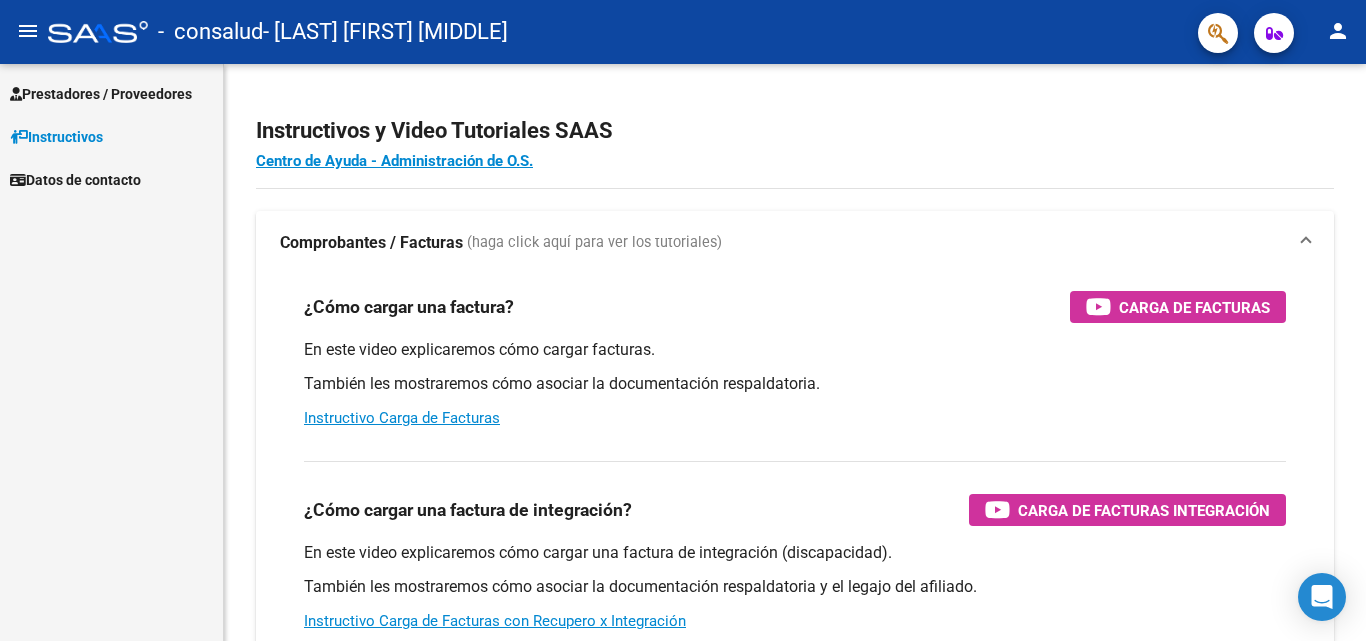type 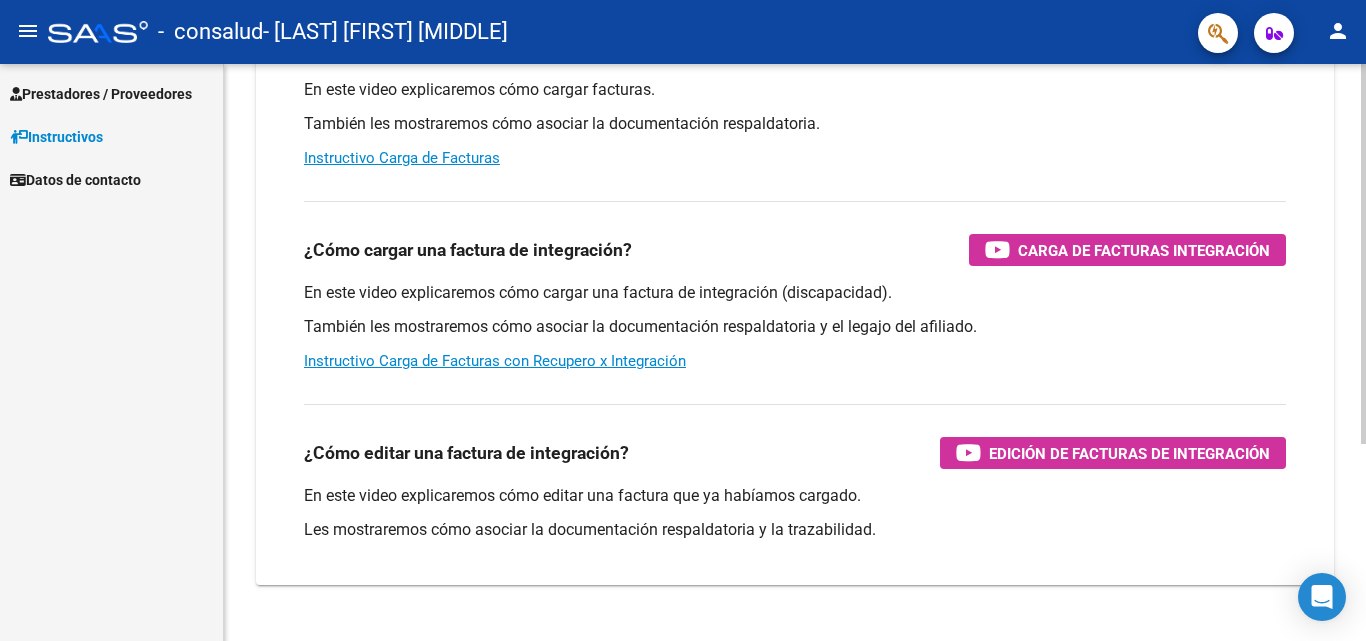 scroll, scrollTop: 263, scrollLeft: 0, axis: vertical 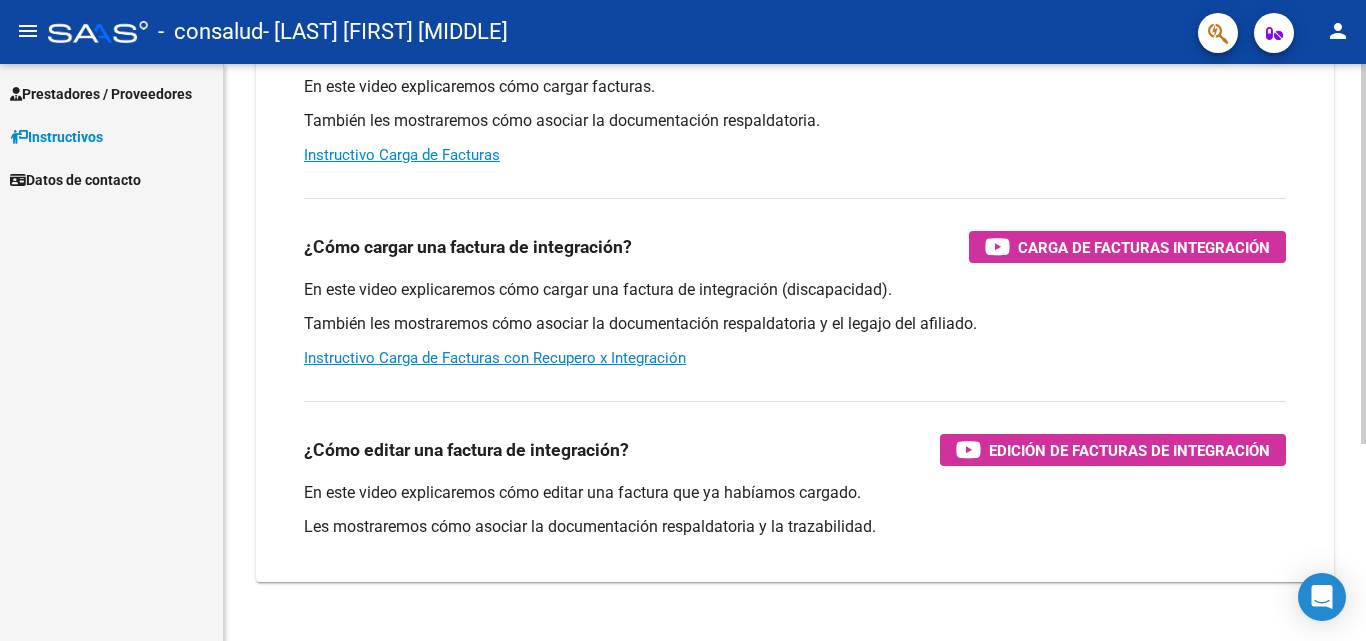 click 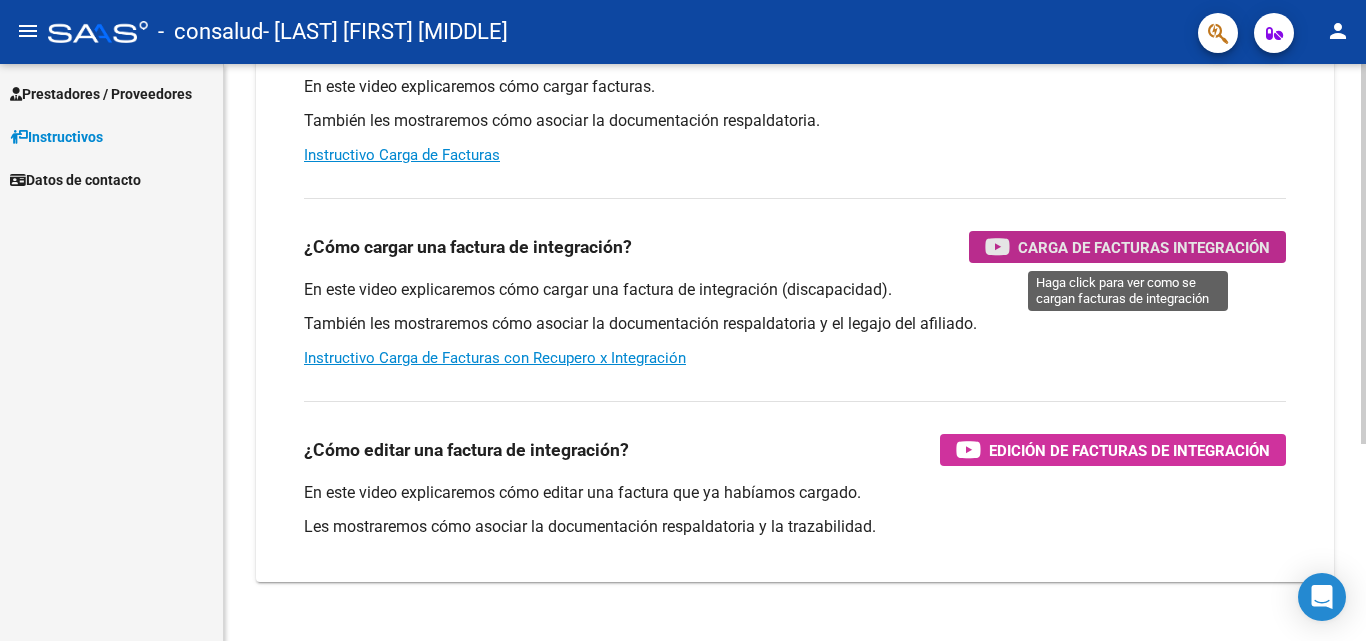 click on "Carga de Facturas Integración" at bounding box center (1144, 247) 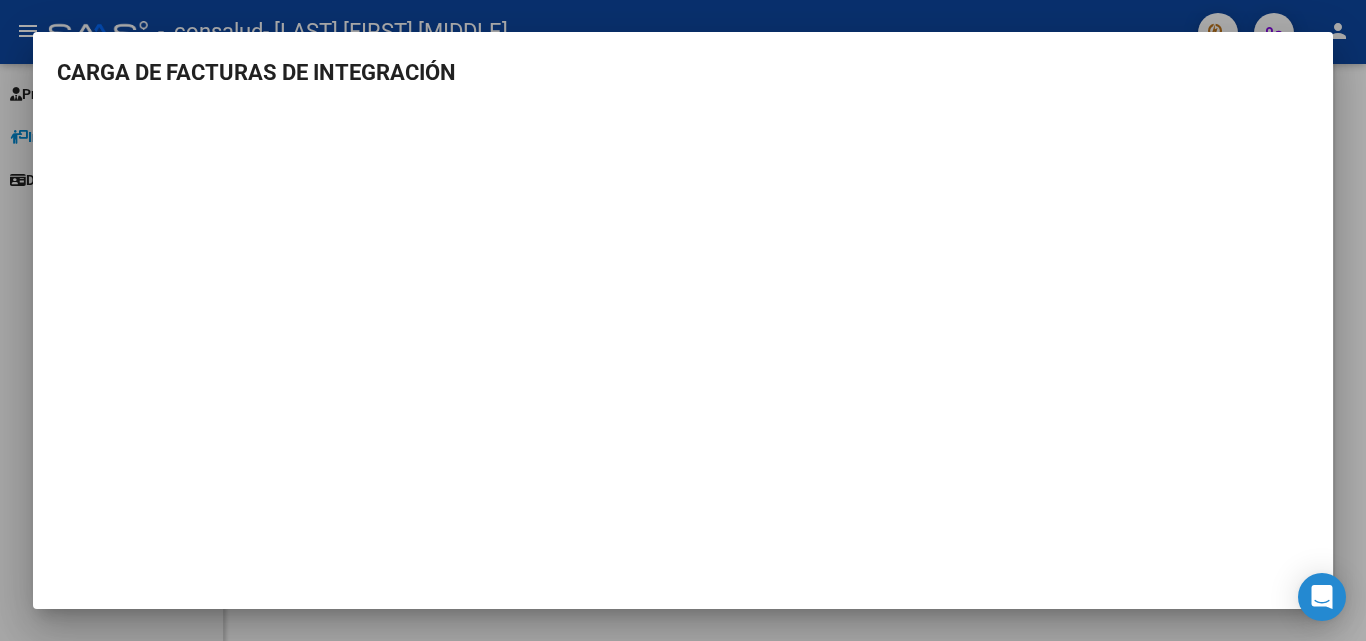 click on "CARGA DE FACTURAS DE INTEGRACIÓN" at bounding box center (683, 320) 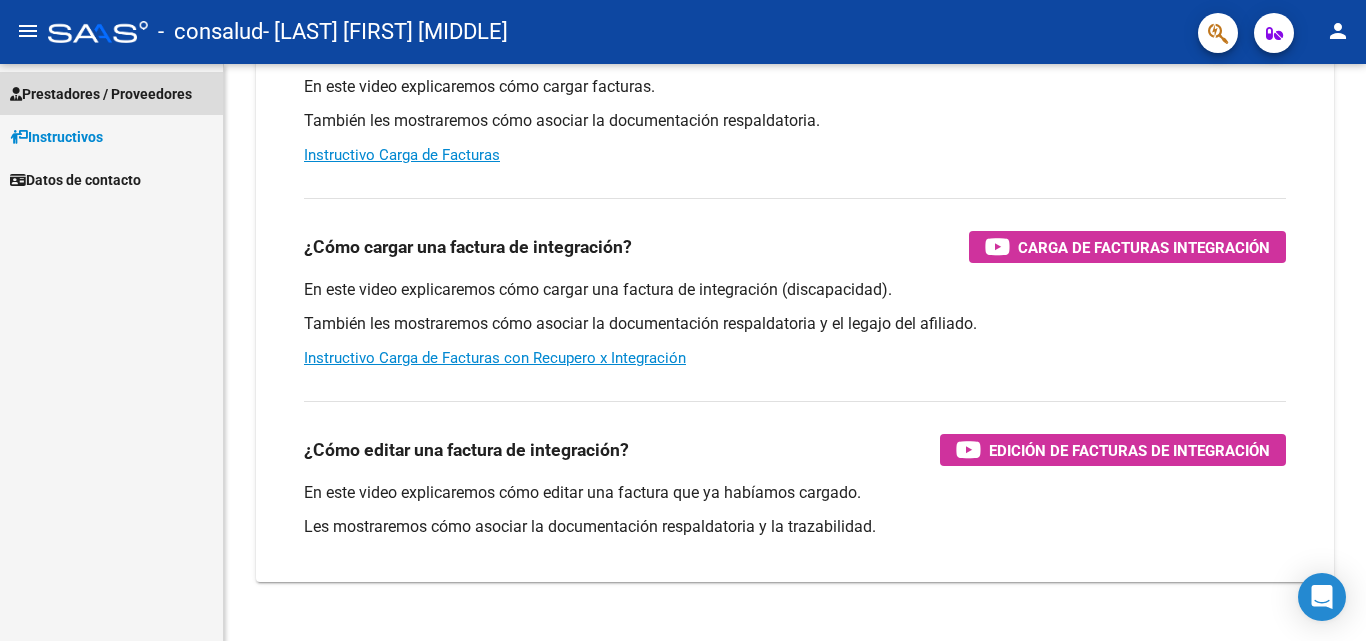 click on "Prestadores / Proveedores" at bounding box center (101, 94) 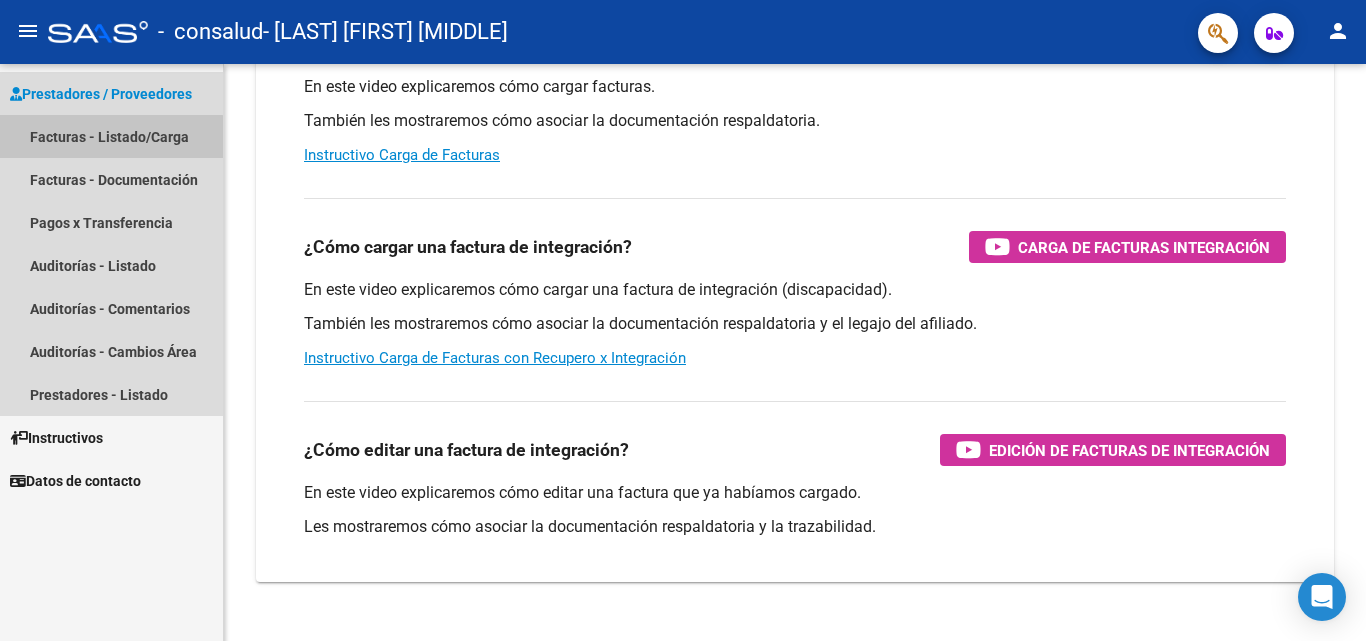 click on "Facturas - Listado/Carga" at bounding box center [111, 136] 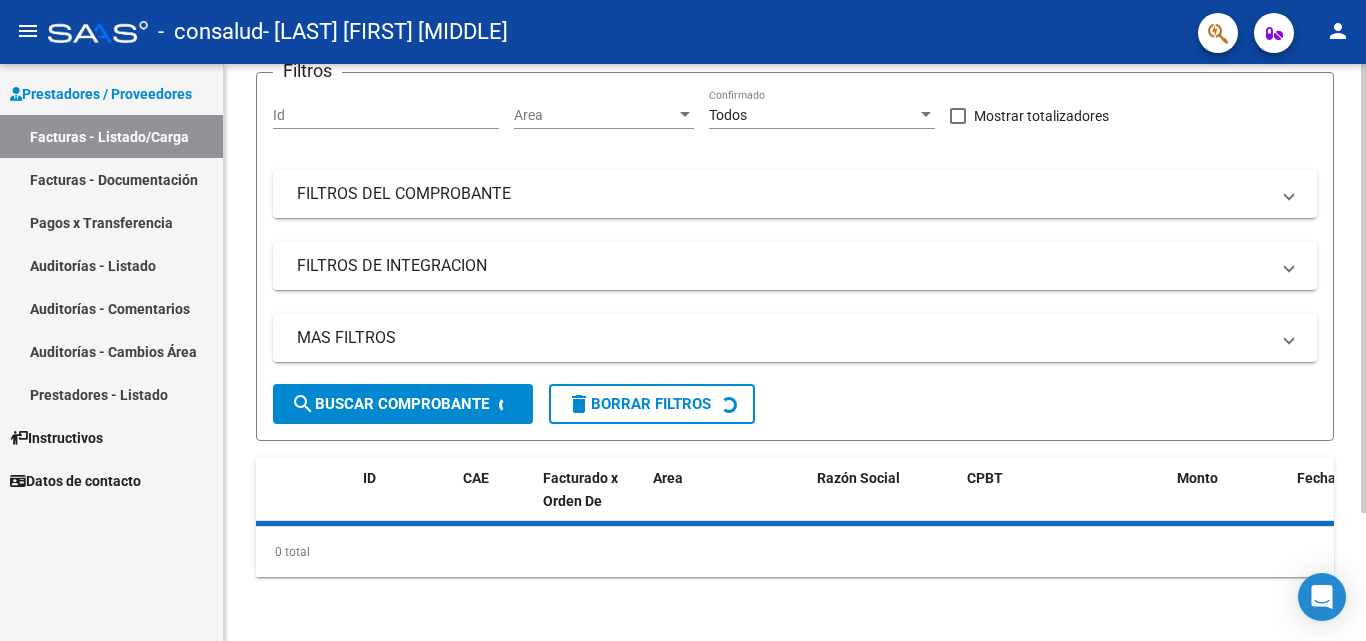 scroll, scrollTop: 0, scrollLeft: 0, axis: both 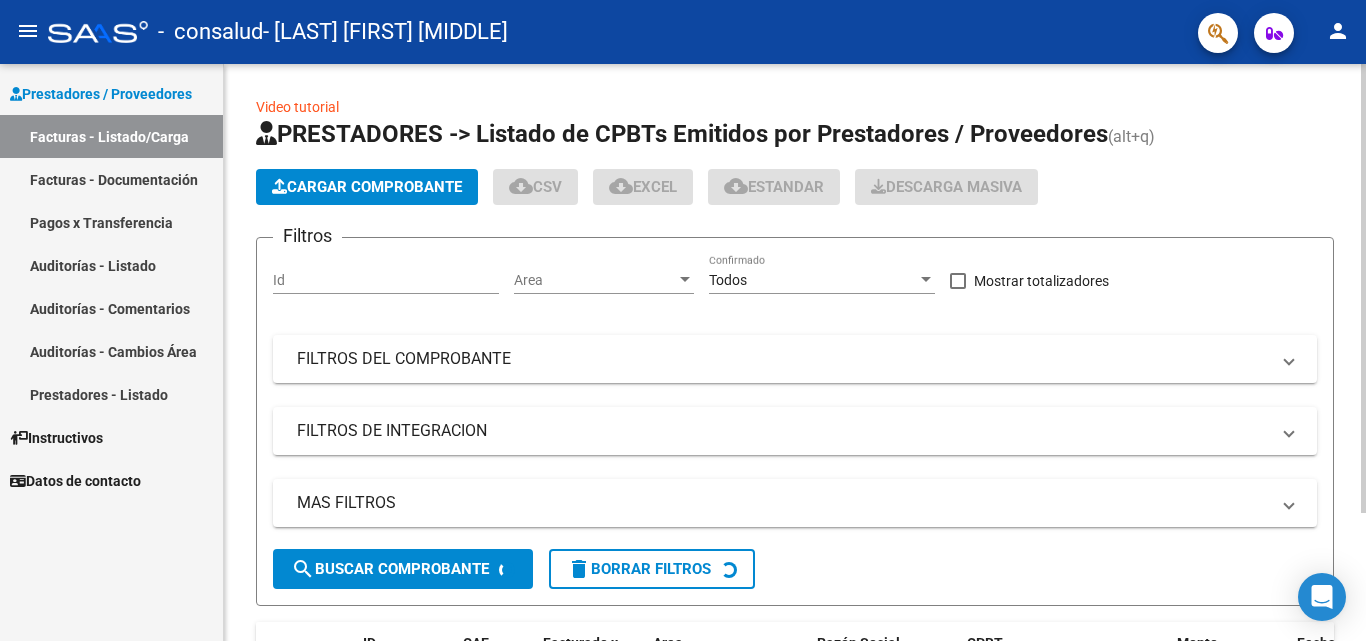 click on "Video tutorial   PRESTADORES -> Listado de CPBTs Emitidos por Prestadores / Proveedores (alt+q)   Cargar Comprobante
cloud_download  CSV  cloud_download  EXCEL  cloud_download  Estandar   Descarga Masiva
Filtros Id Area Area Todos Confirmado   Mostrar totalizadores   FILTROS DEL COMPROBANTE  Comprobante Tipo Comprobante Tipo Start date – End date Fec. Comprobante Desde / Hasta Días Emisión Desde(cant. días) Días Emisión Hasta(cant. días) CUIT / Razón Social Pto. Venta Nro. Comprobante Código SSS CAE Válido CAE Válido Todos Cargado Módulo Hosp. Todos Tiene facturacion Apócrifa Hospital Refes  FILTROS DE INTEGRACION  Período De Prestación Campos del Archivo de Rendición Devuelto x SSS (dr_envio) Todos Rendido x SSS (dr_envio) Tipo de Registro Tipo de Registro Período Presentación Período Presentación Campos del Legajo Asociado (preaprobación) Afiliado Legajo (cuil/nombre) Todos Solo facturas preaprobadas  MAS FILTROS  Todos Con Doc. Respaldatoria Todos Con Trazabilidad Todos – –" 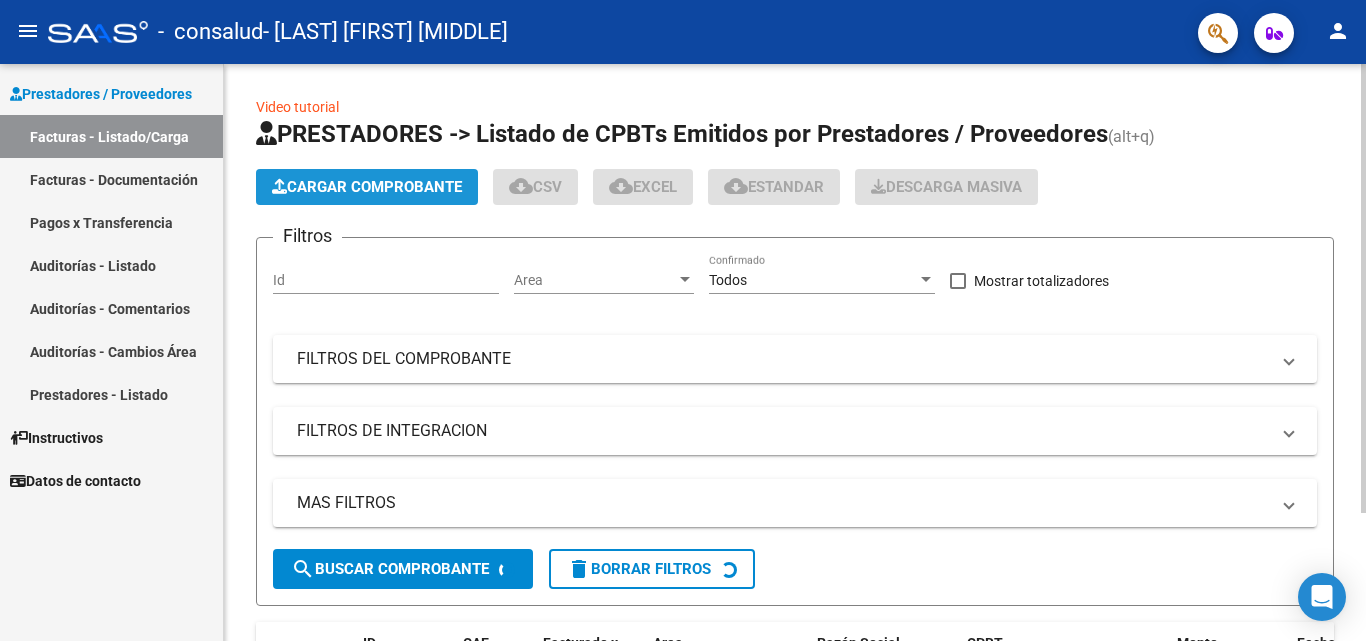 click on "Cargar Comprobante" 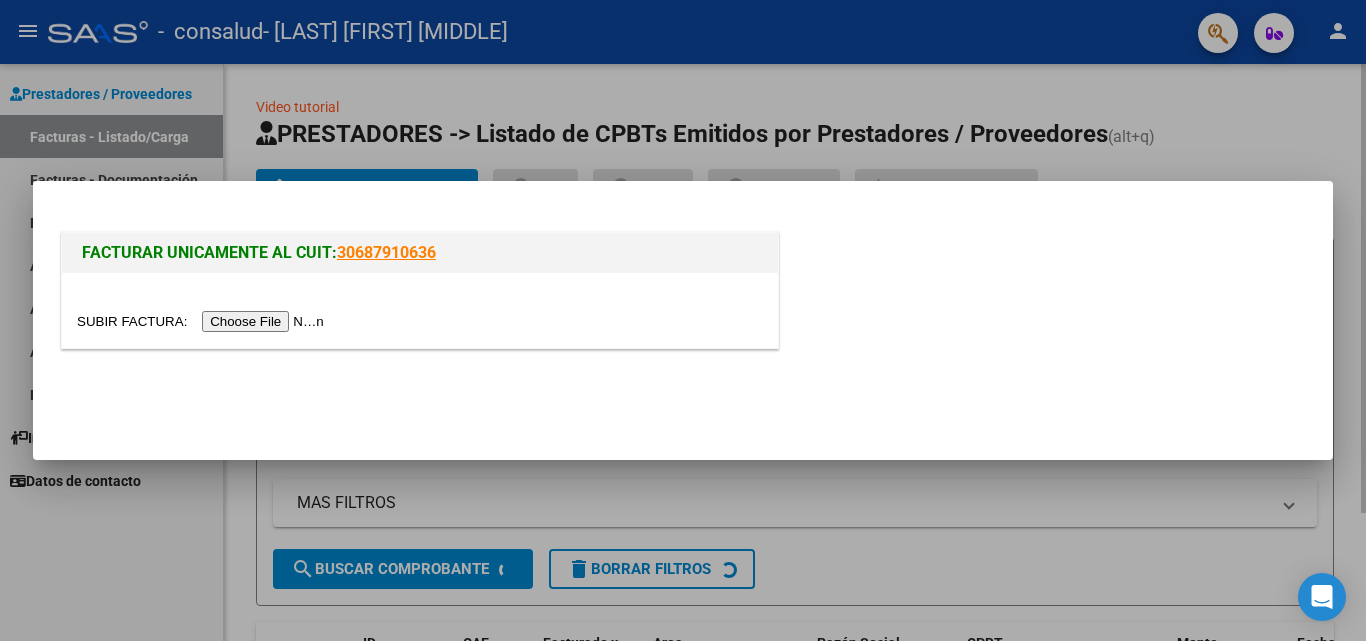 click on "FACTURAR UNICAMENTE AL CUIT:   [CUIT]" at bounding box center [683, 320] 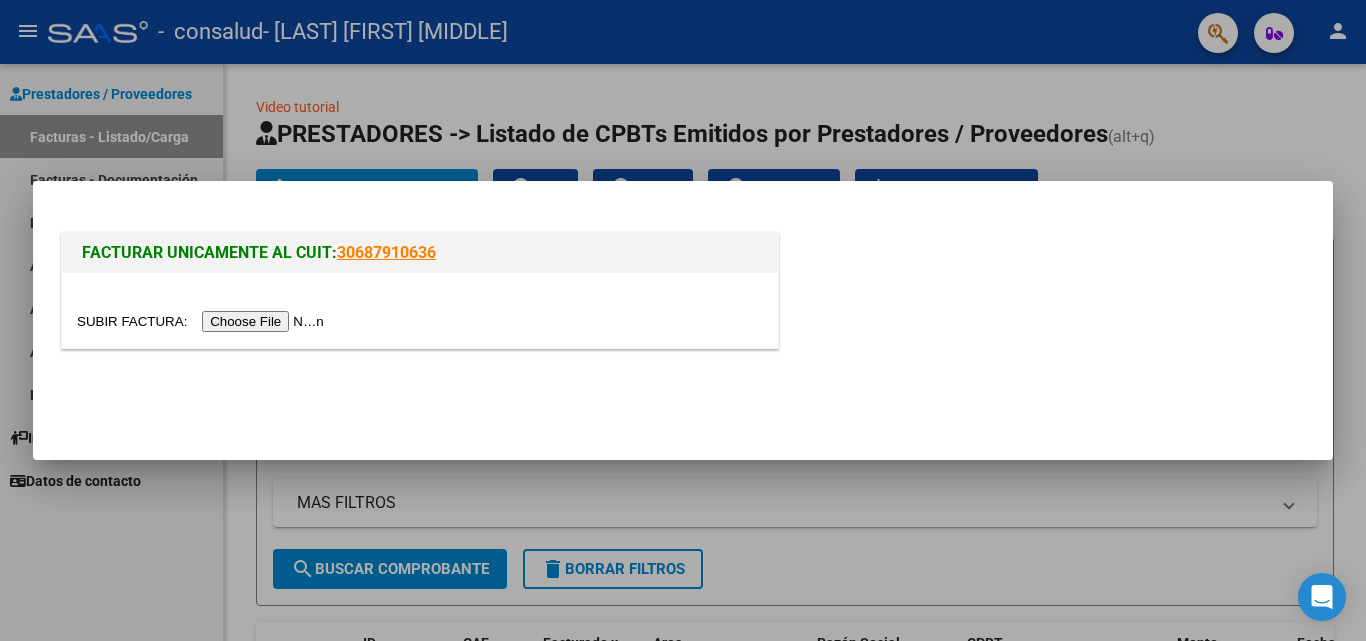click at bounding box center (203, 321) 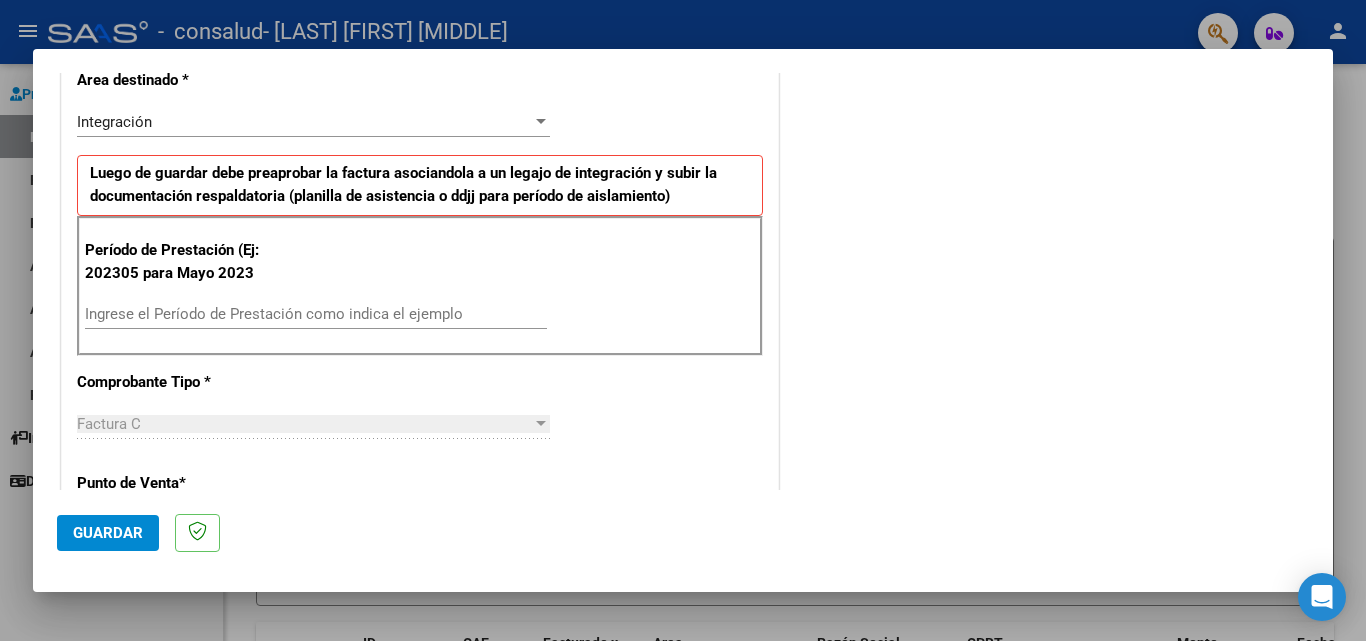 scroll, scrollTop: 474, scrollLeft: 0, axis: vertical 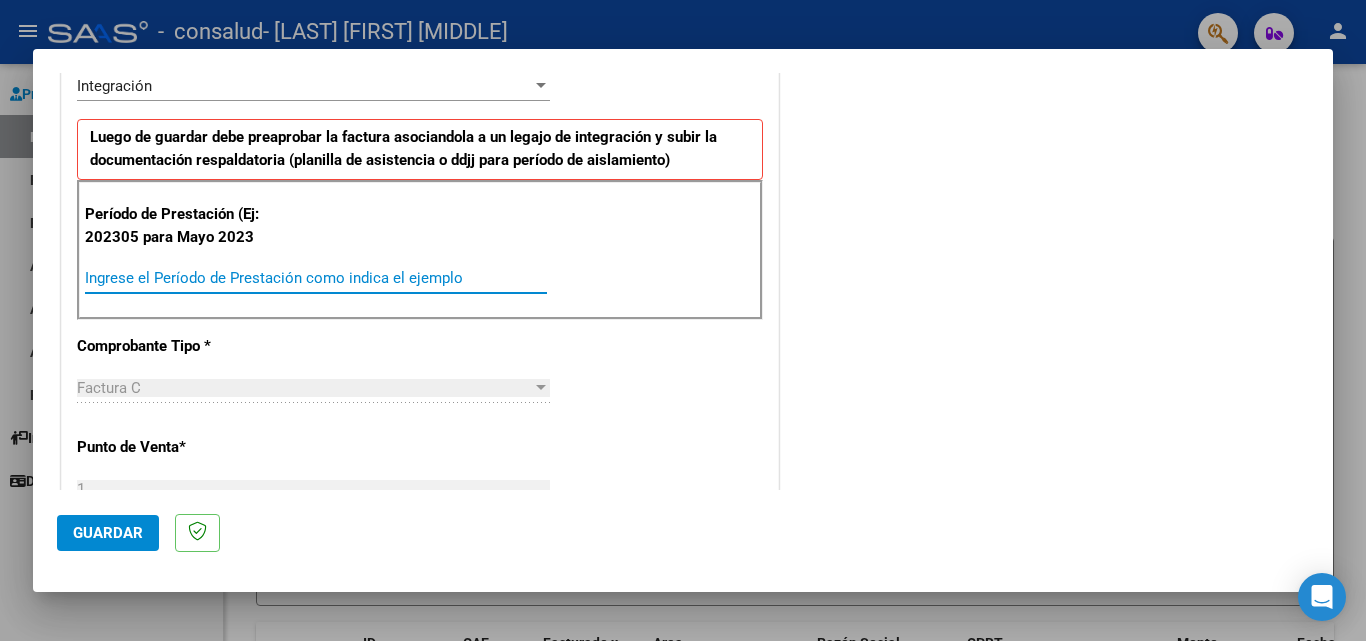 click on "Ingrese el Período de Prestación como indica el ejemplo" at bounding box center (316, 278) 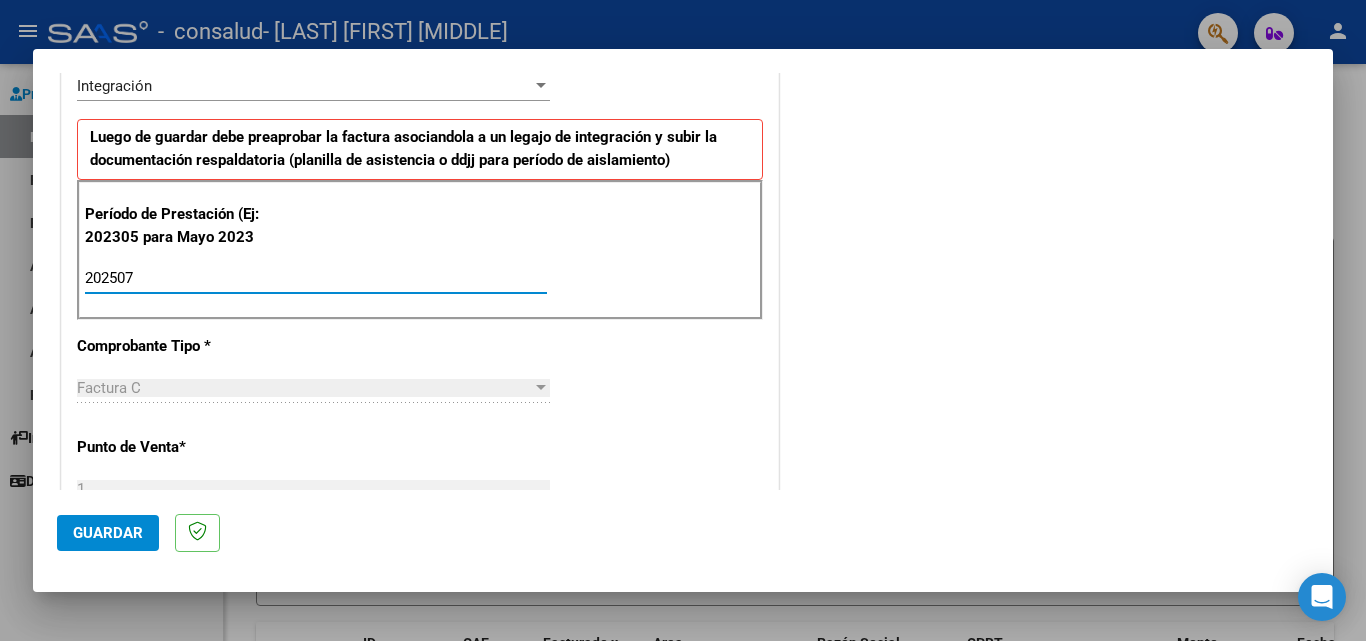 type on "202507" 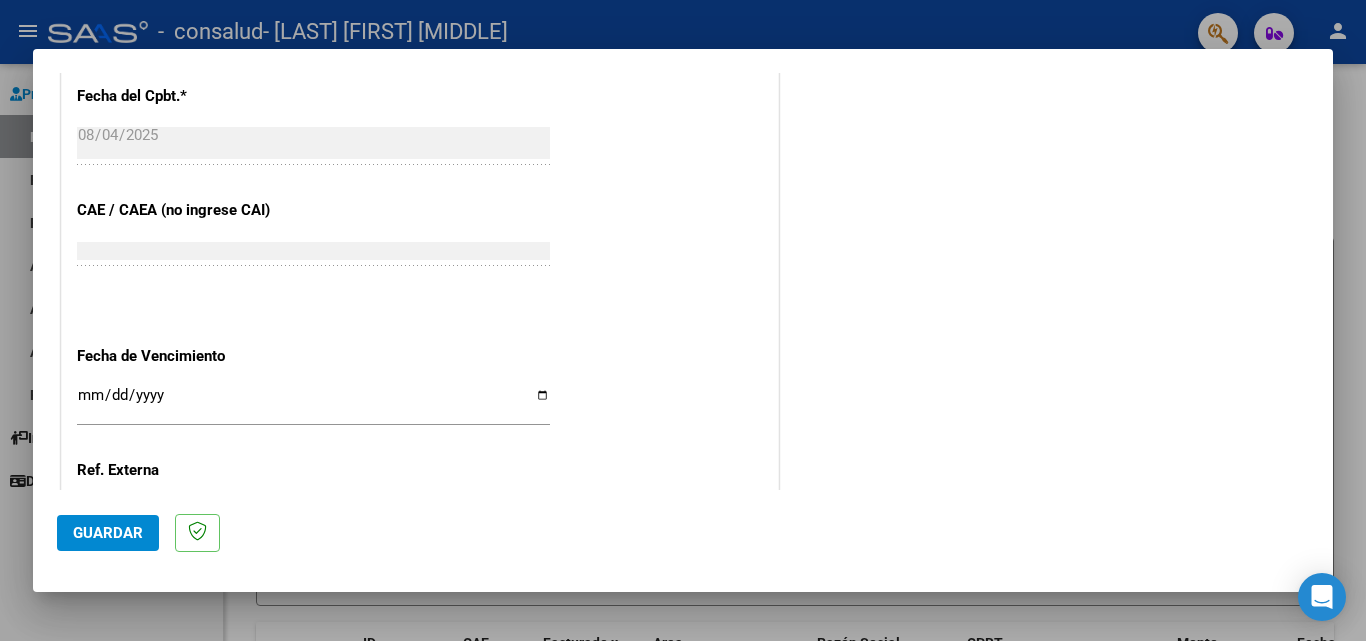 scroll, scrollTop: 1138, scrollLeft: 0, axis: vertical 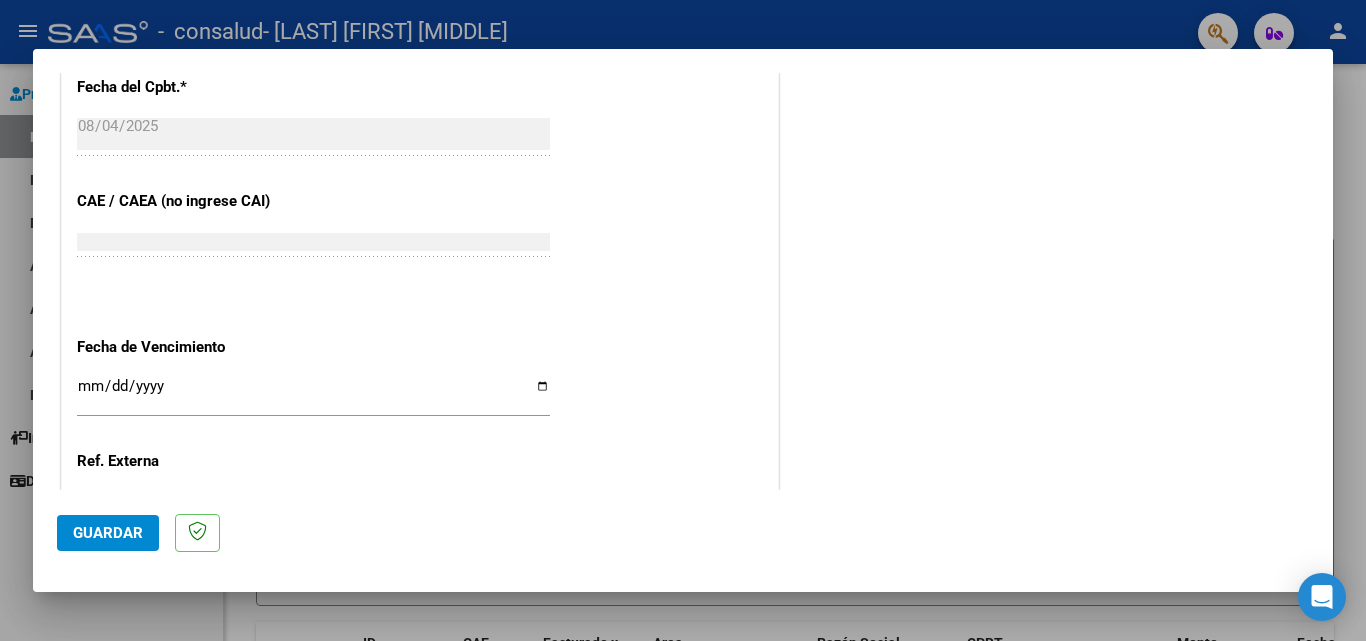 click on "CUIT  *   [CUIT] Ingresar CUIT  ANALISIS PRESTADOR  Area destinado * Integración Seleccionar Area Luego de guardar debe preaprobar la factura asociandola a un legajo de integración y subir la documentación respaldatoria (planilla de asistencia o ddjj para período de aislamiento)  Período de Prestación (Ej: 202305 para Mayo 2023    202507 Ingrese el Período de Prestación como indica el ejemplo   Comprobante Tipo * Factura C Seleccionar Tipo Punto de Venta  *   1 Ingresar el Nro.  Número  *   668 Ingresar el Nro.  Monto  *   $ 49.482,44 Ingresar el monto  Fecha del Cpbt.  *   [DATE] Ingresar la fecha  CAE / CAEA (no ingrese CAI)    75314990572568 Ingresar el CAE o CAEA (no ingrese CAI)  Fecha de Vencimiento    Ingresar la fecha  Ref. Externa    Ingresar la ref.  N° Liquidación    Ingresar el N° Liquidación" at bounding box center (420, -82) 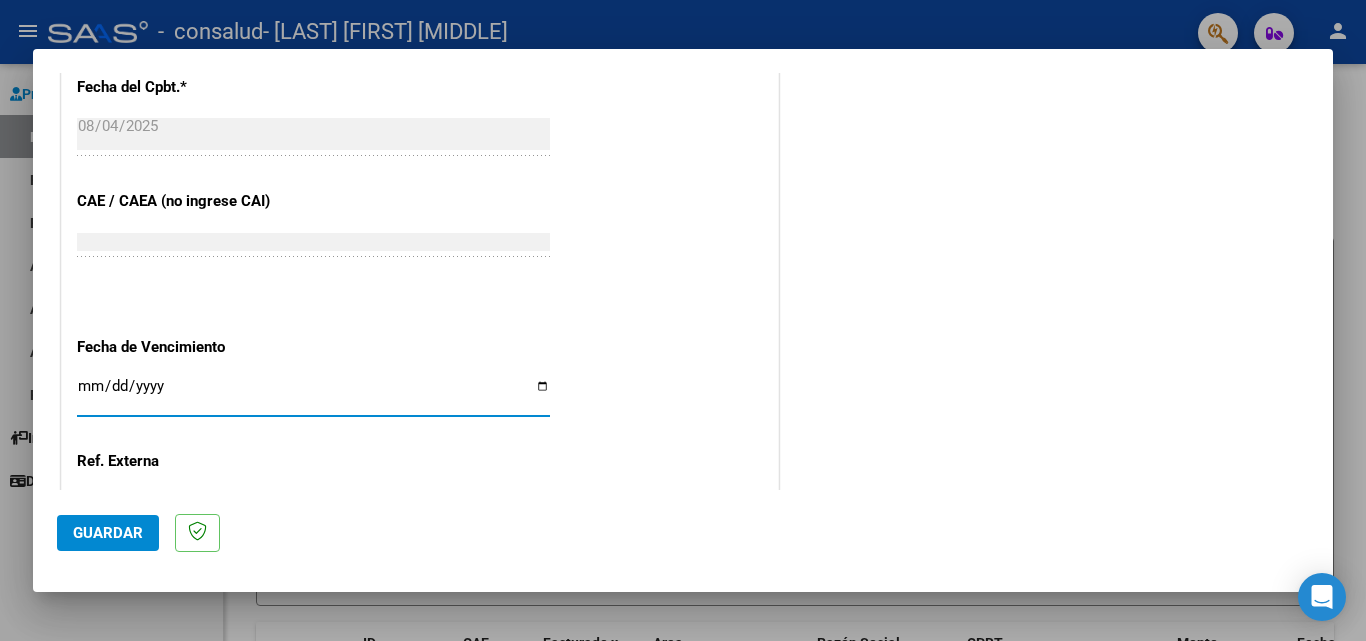 type on "2025-08-14" 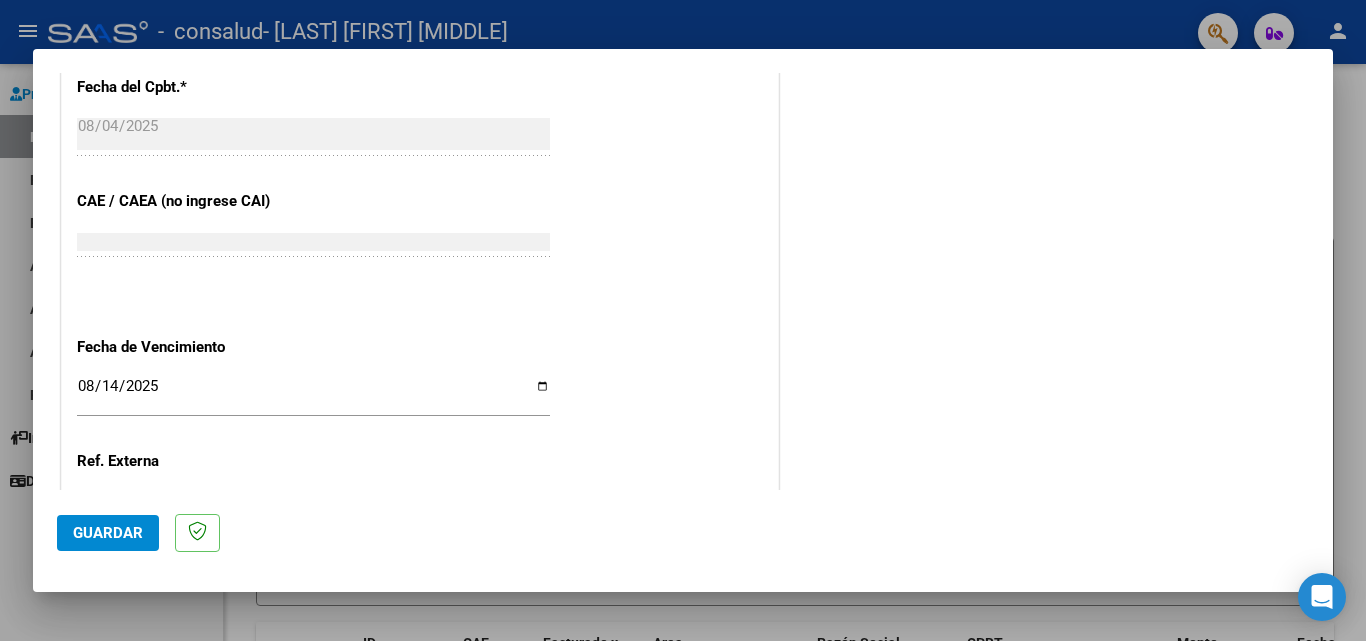 scroll, scrollTop: 1305, scrollLeft: 0, axis: vertical 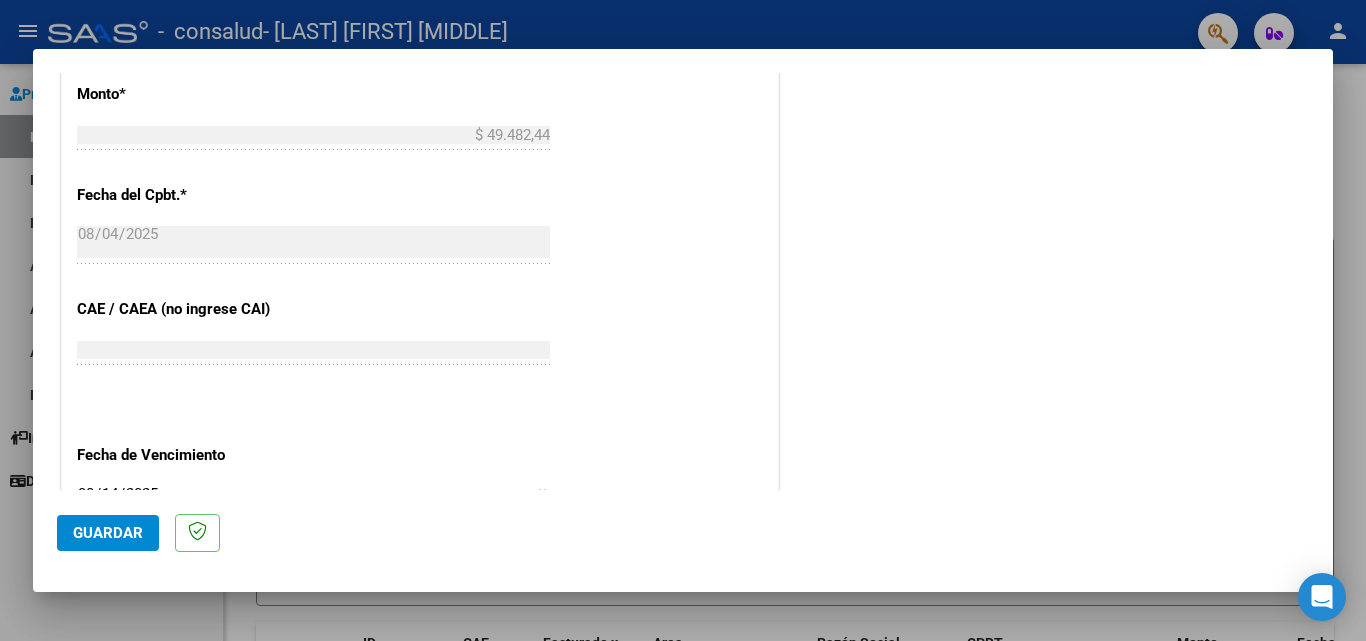 click on "Guardar" 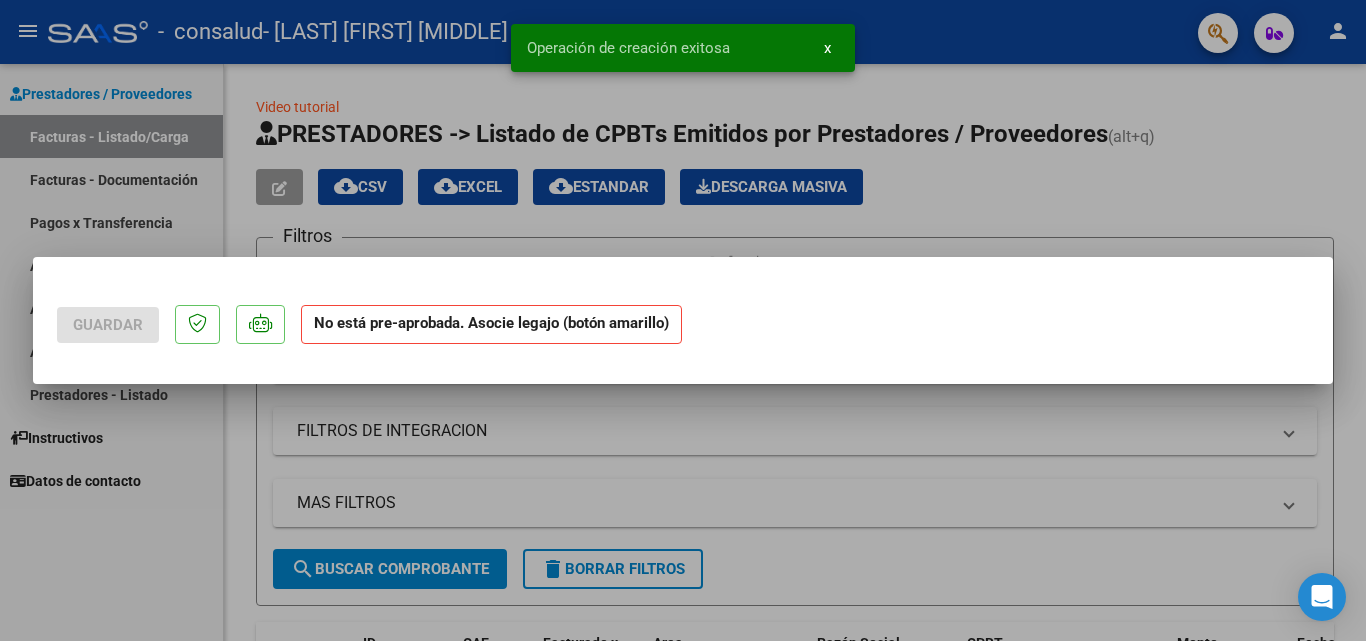 scroll, scrollTop: 0, scrollLeft: 0, axis: both 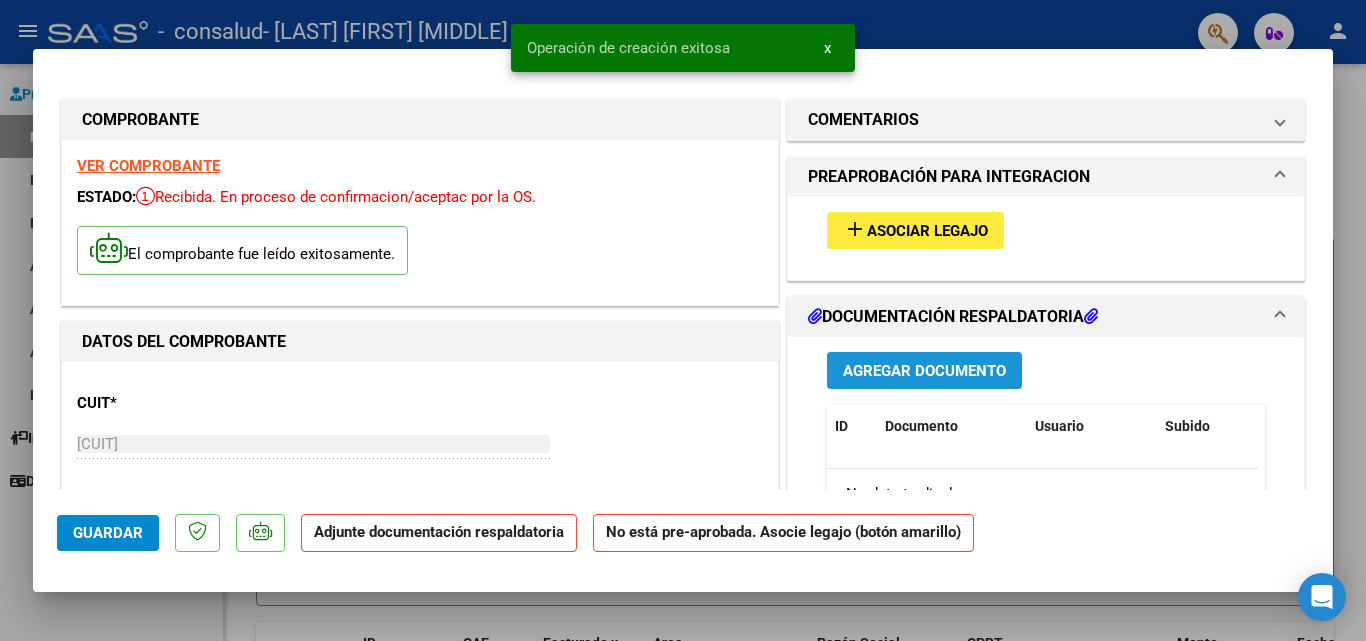 click on "Agregar Documento" at bounding box center [924, 371] 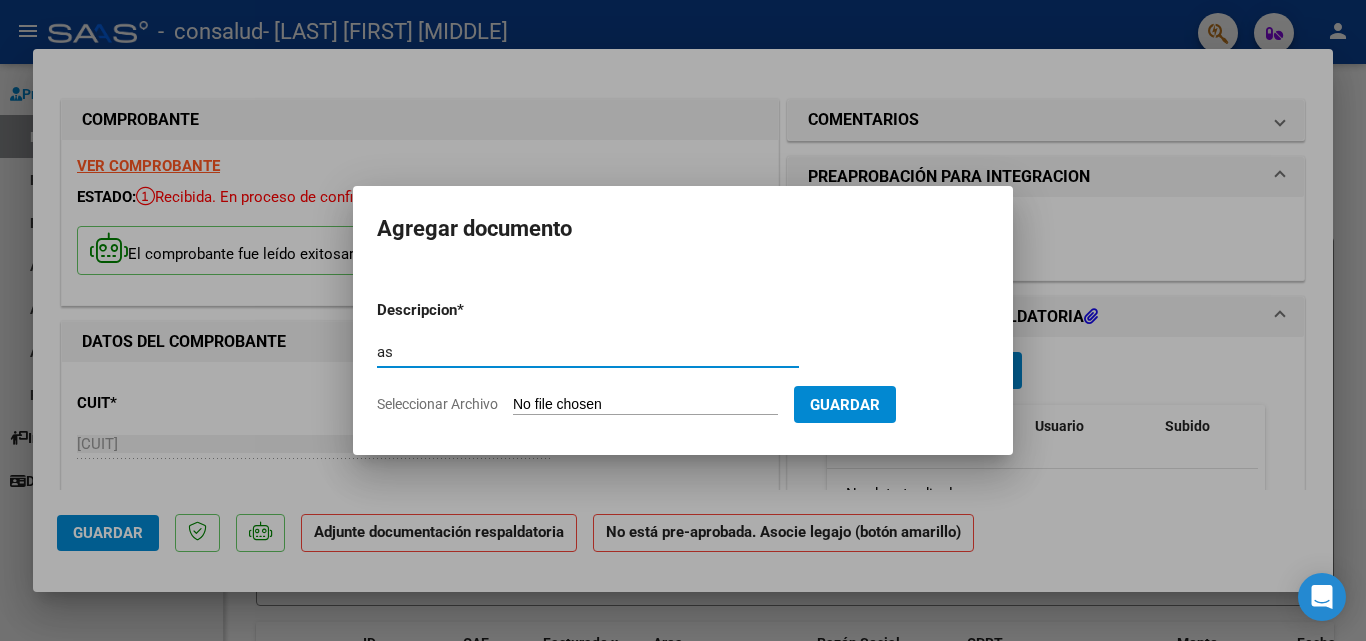 type on "a" 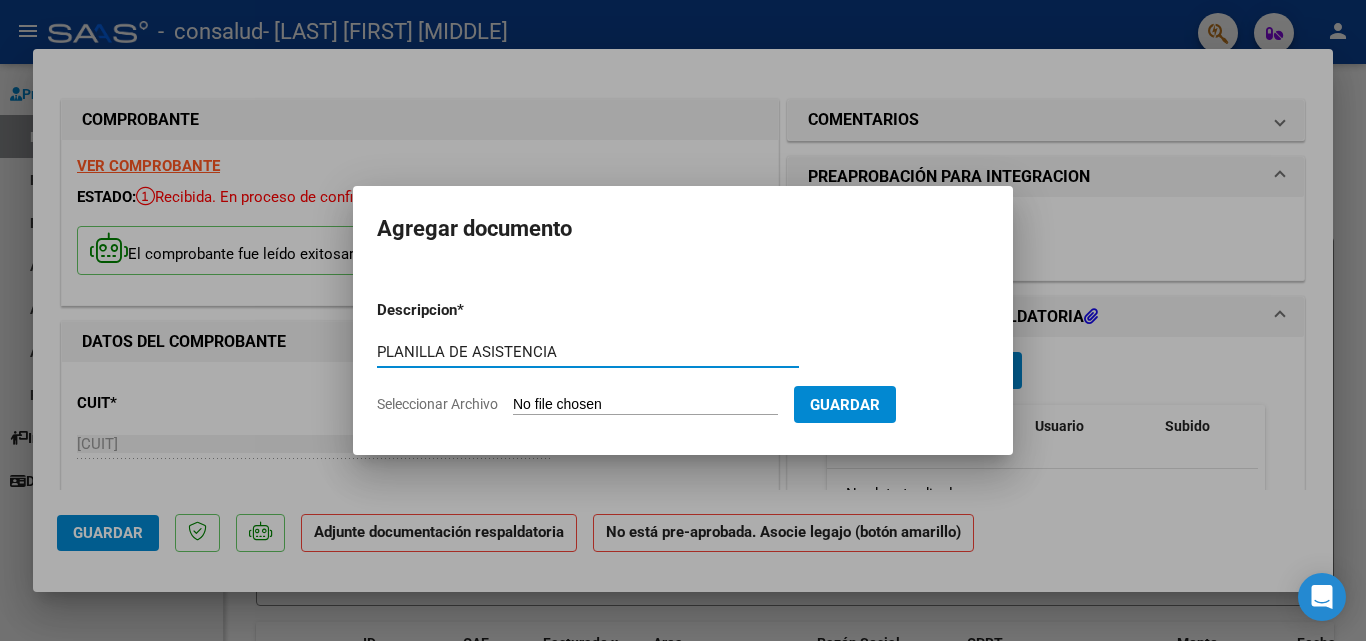 type on "PLANILLA DE ASISTENCIA" 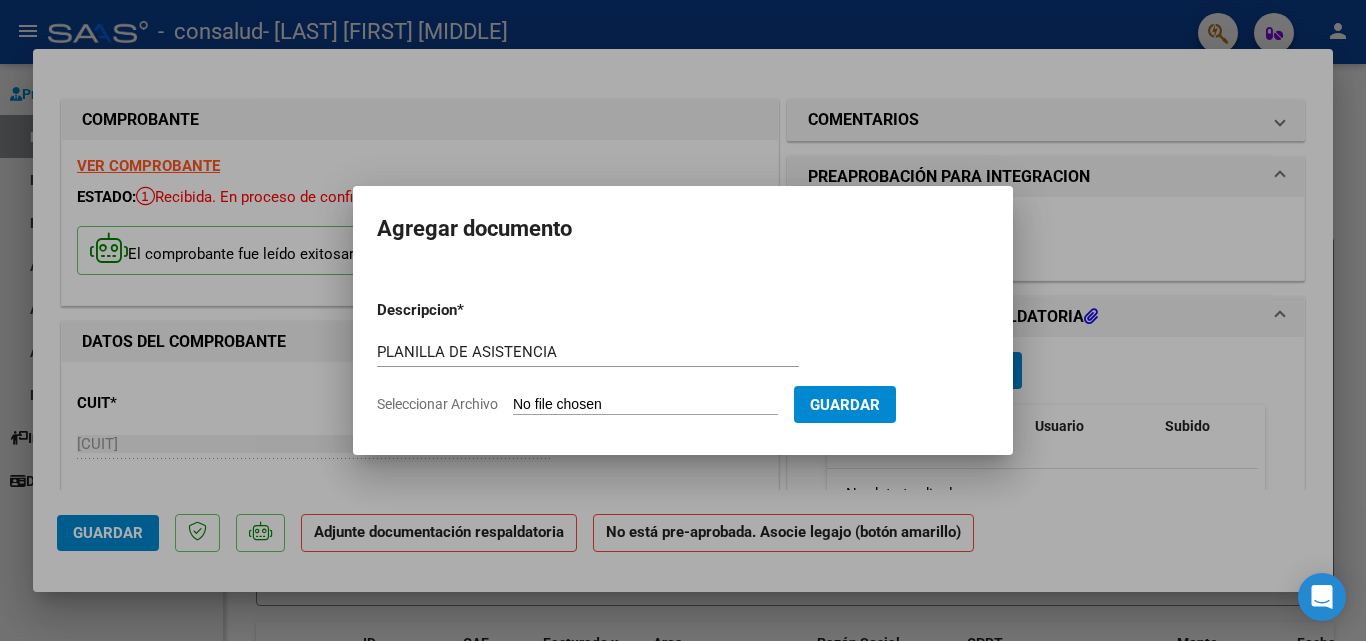 click on "Seleccionar Archivo" 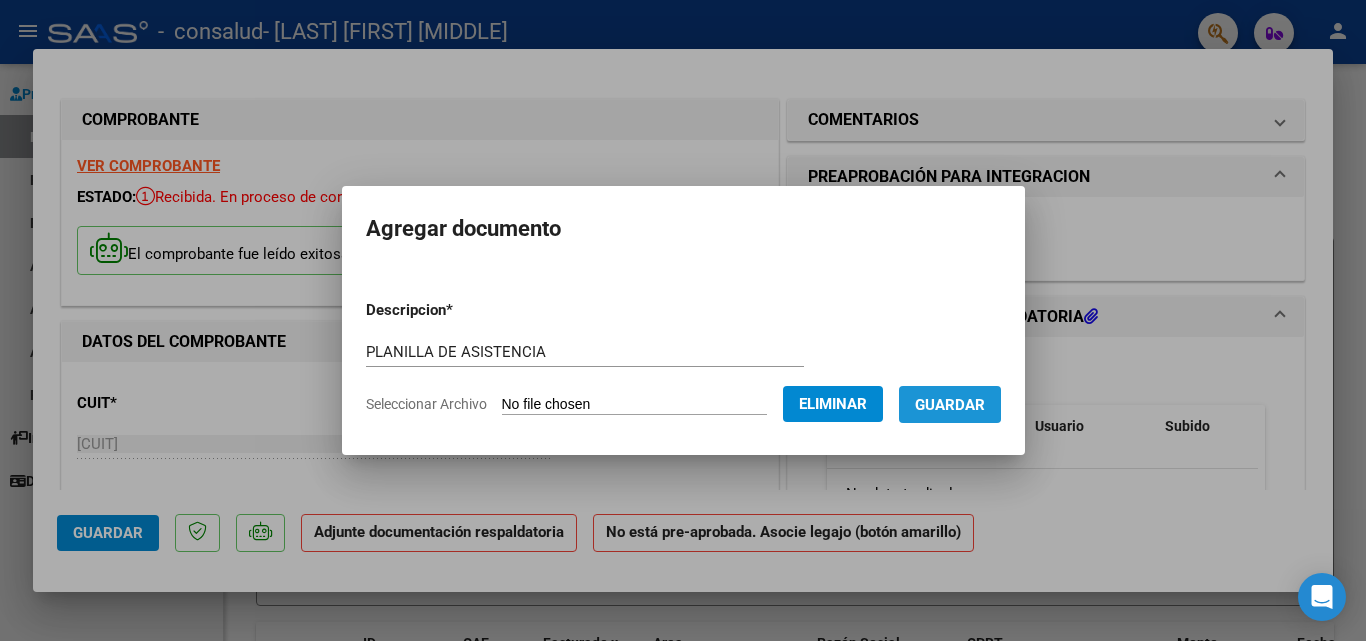 click on "Guardar" at bounding box center (950, 405) 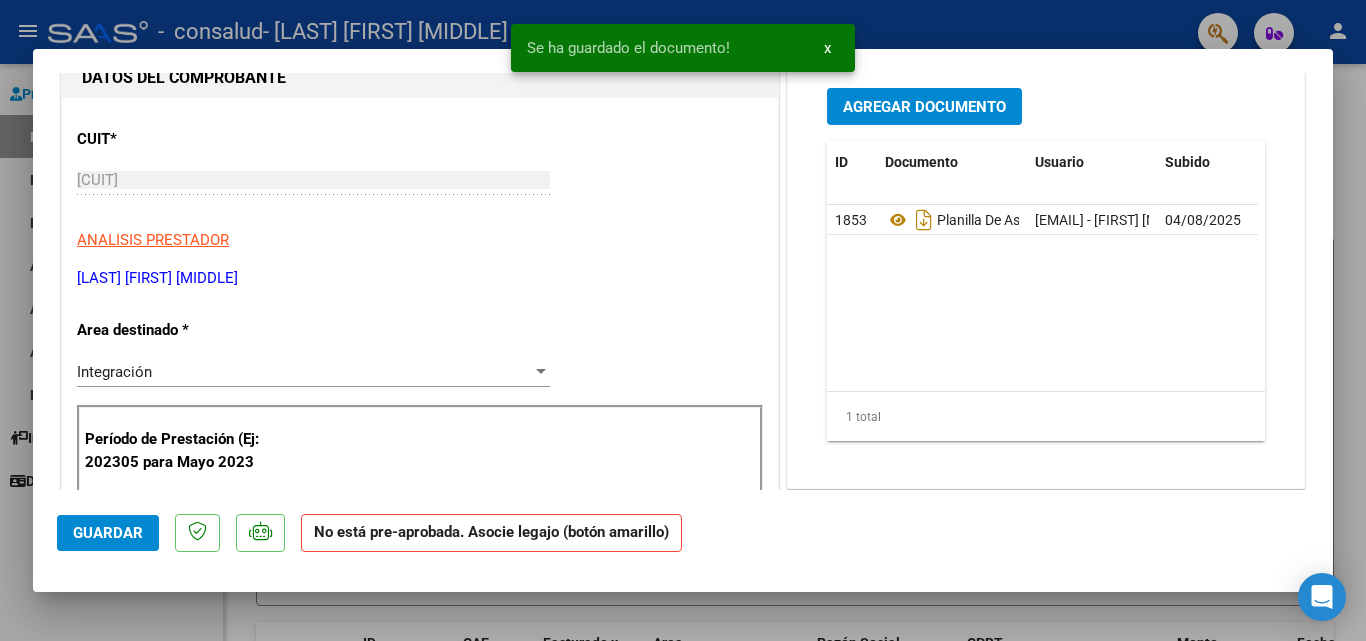 scroll, scrollTop: 269, scrollLeft: 0, axis: vertical 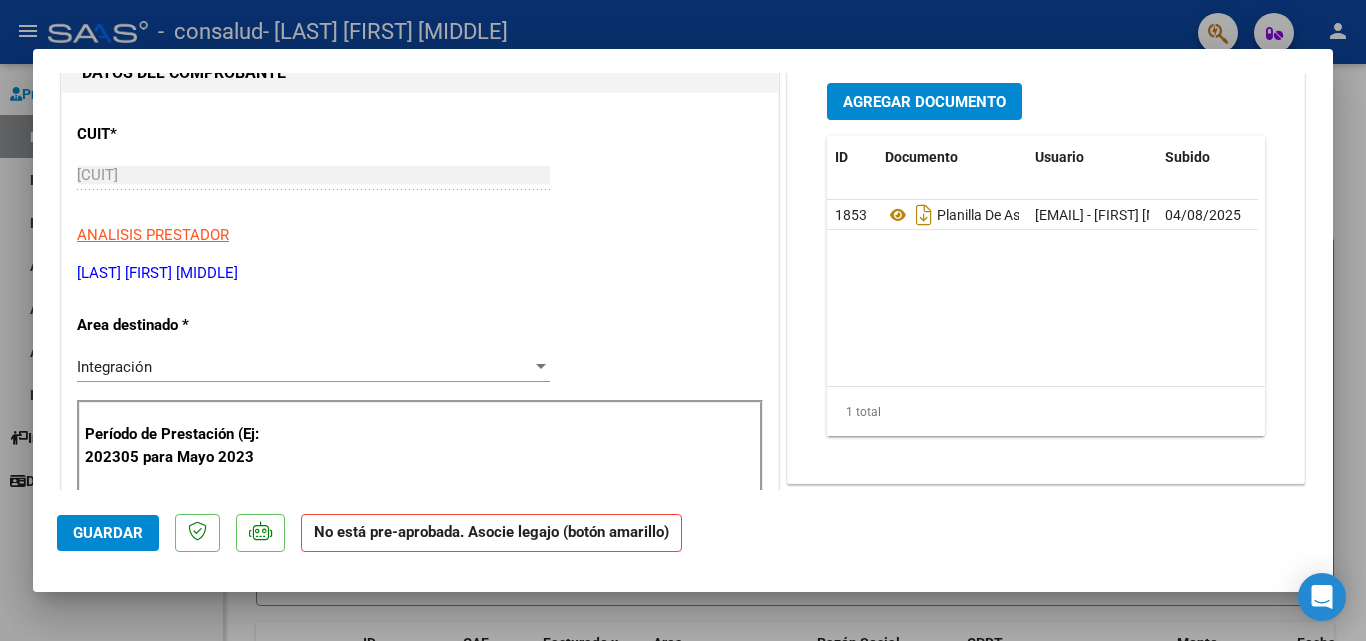 drag, startPoint x: 1336, startPoint y: 230, endPoint x: 1347, endPoint y: 278, distance: 49.24429 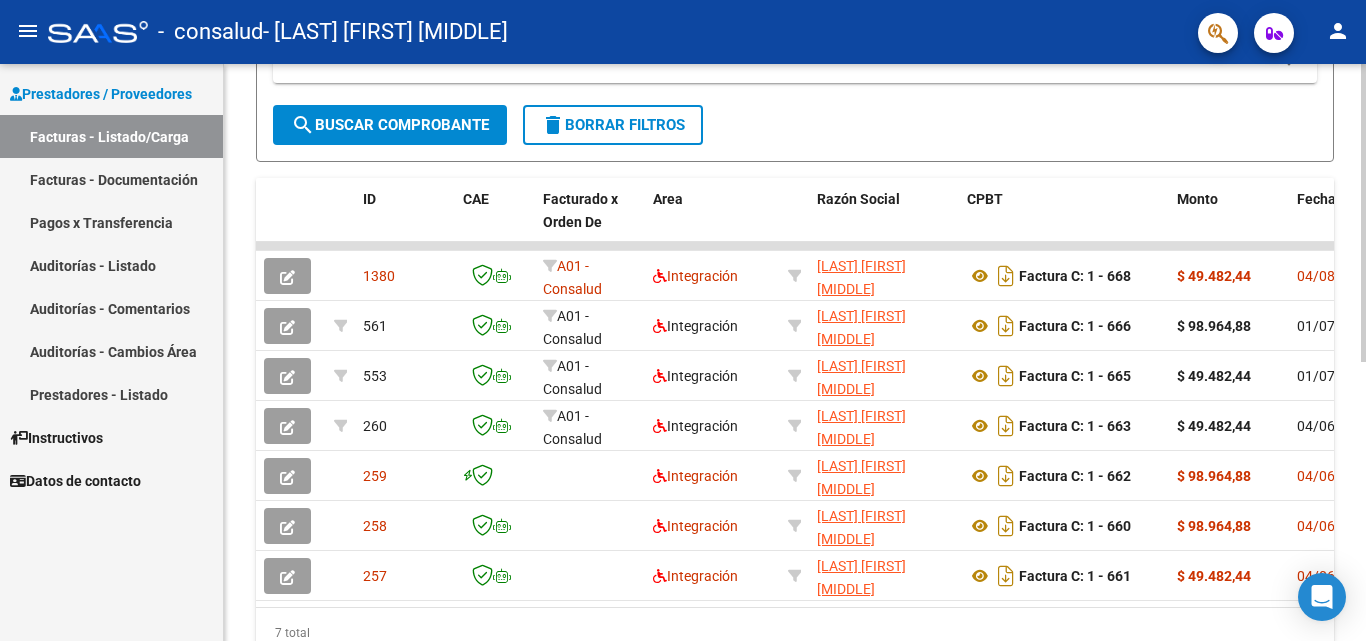 scroll, scrollTop: 450, scrollLeft: 0, axis: vertical 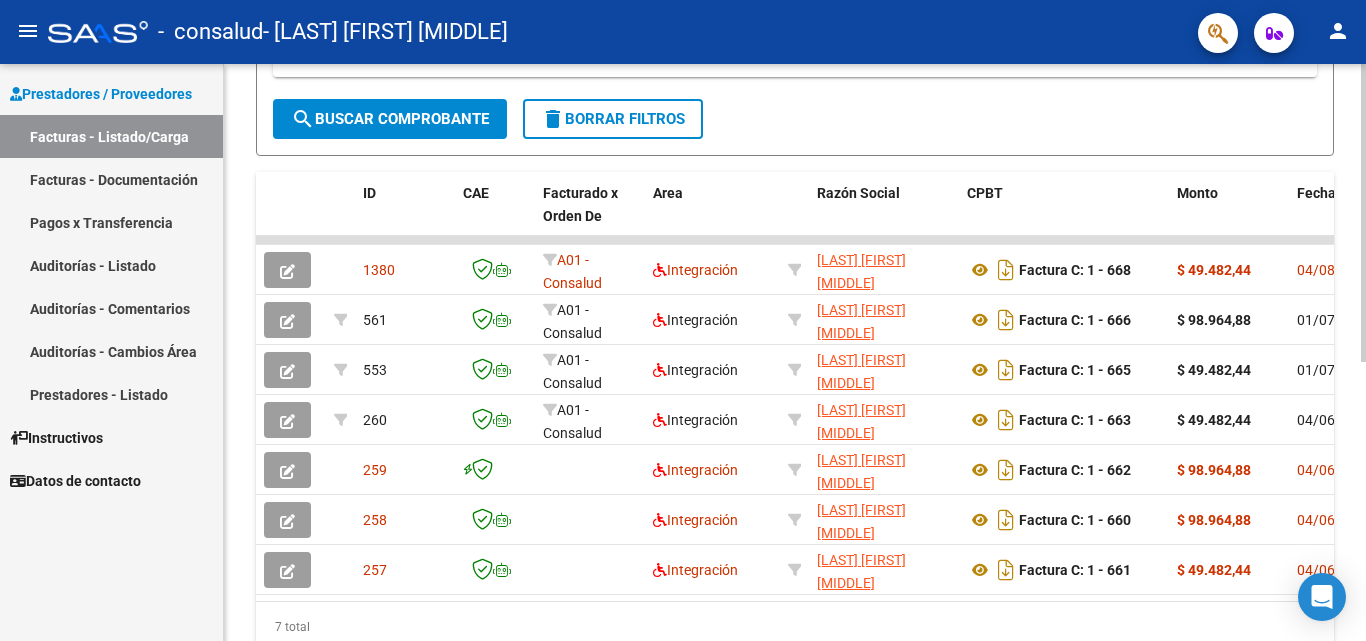 click 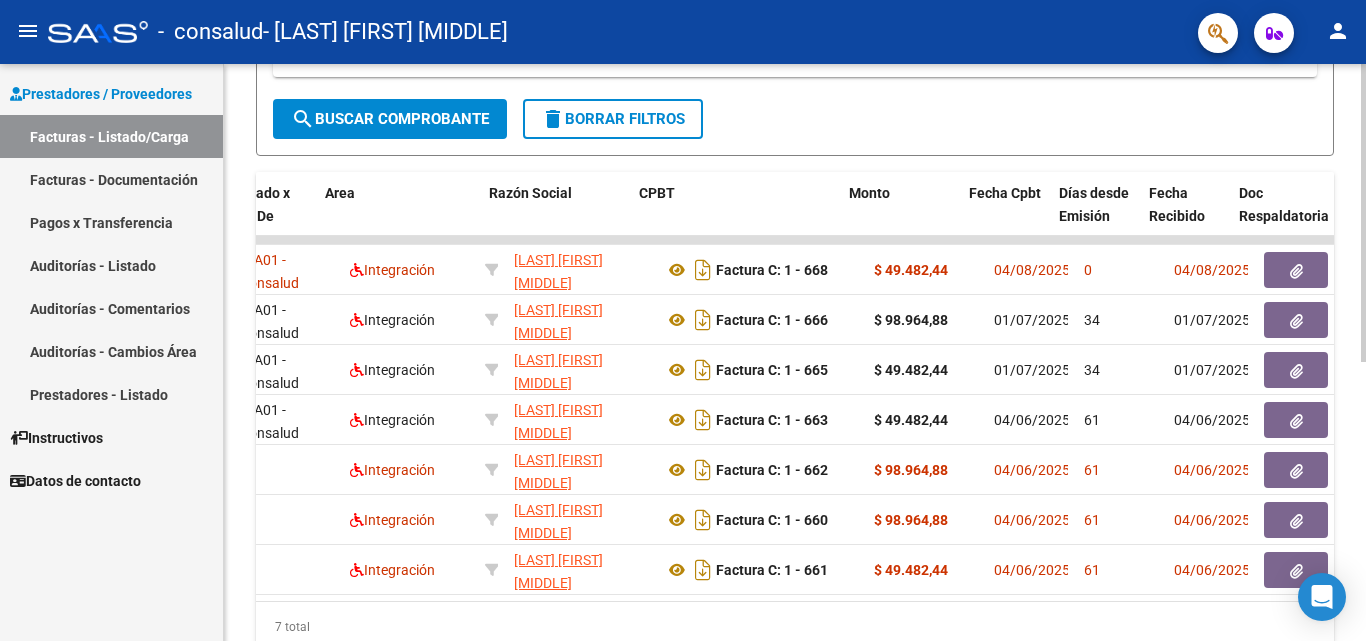 scroll, scrollTop: 0, scrollLeft: 328, axis: horizontal 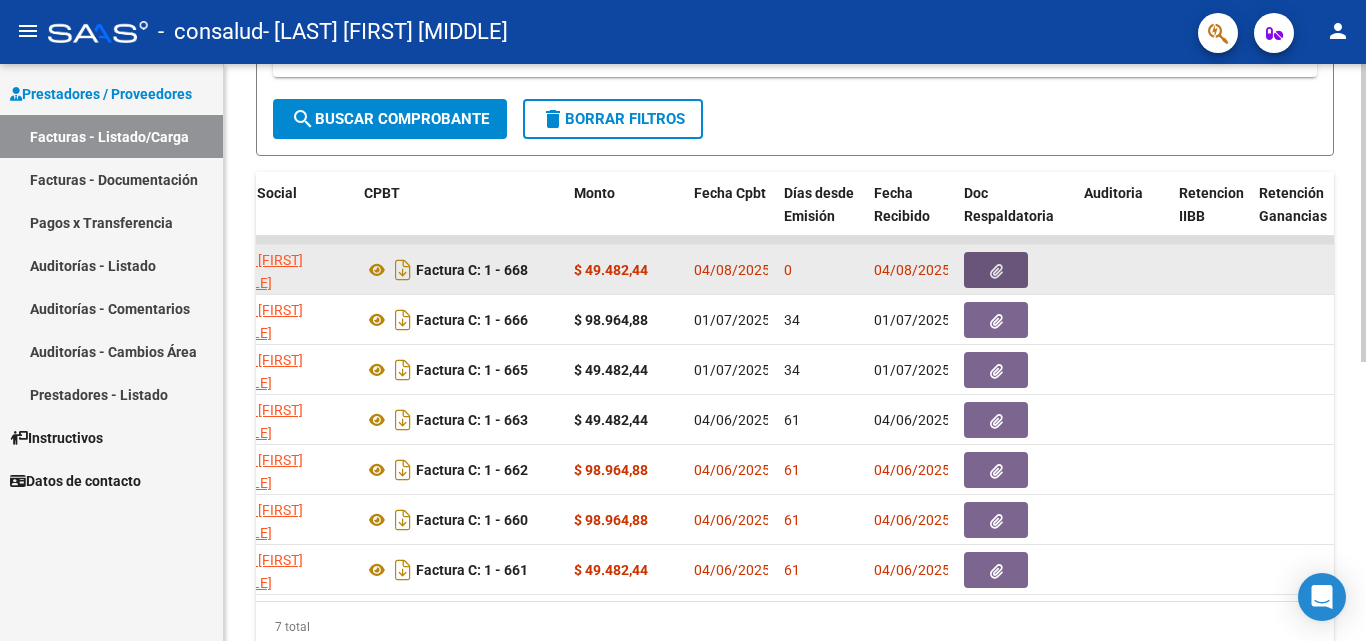click 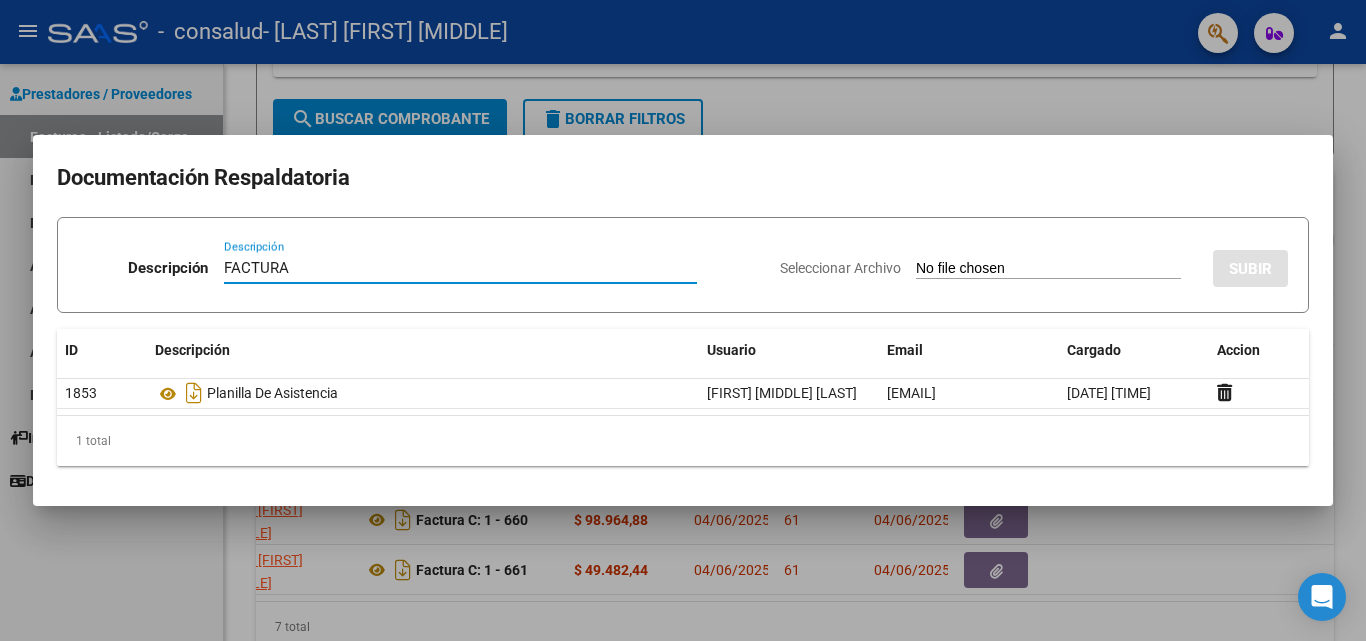 type on "FACTURA" 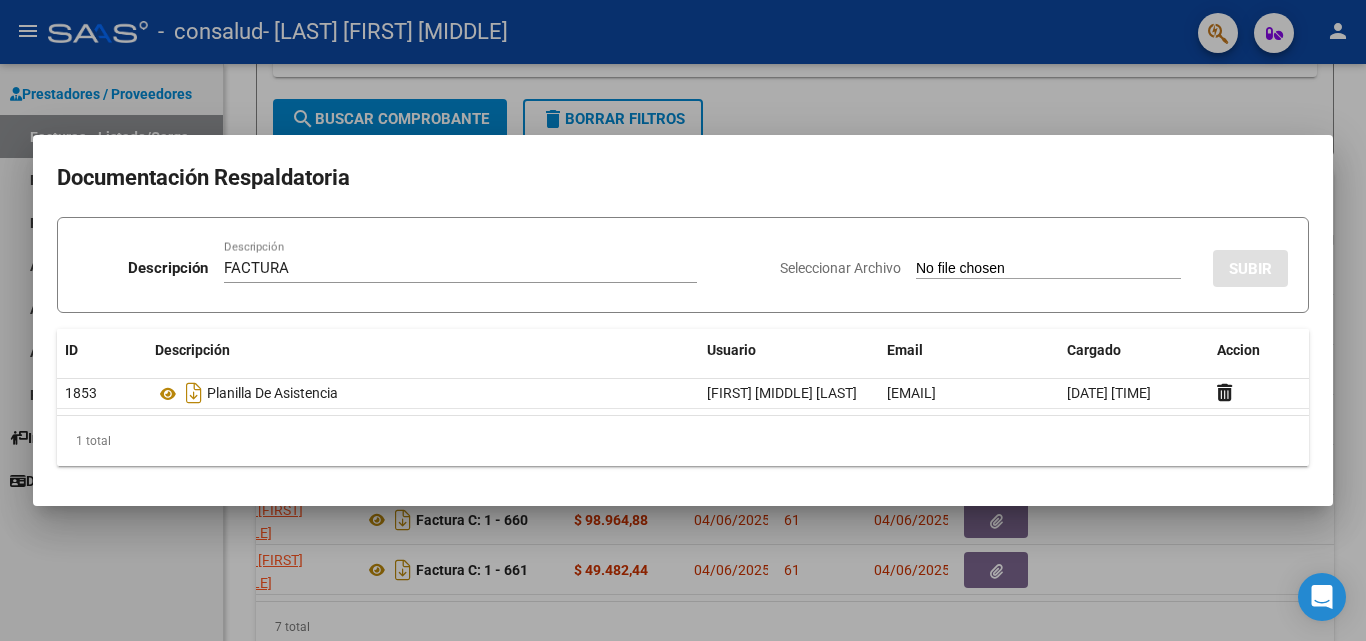 type on "C:\fakepath\[CUIT]_[NUMBER]_[NUMBER]_[NUMBER].pdf" 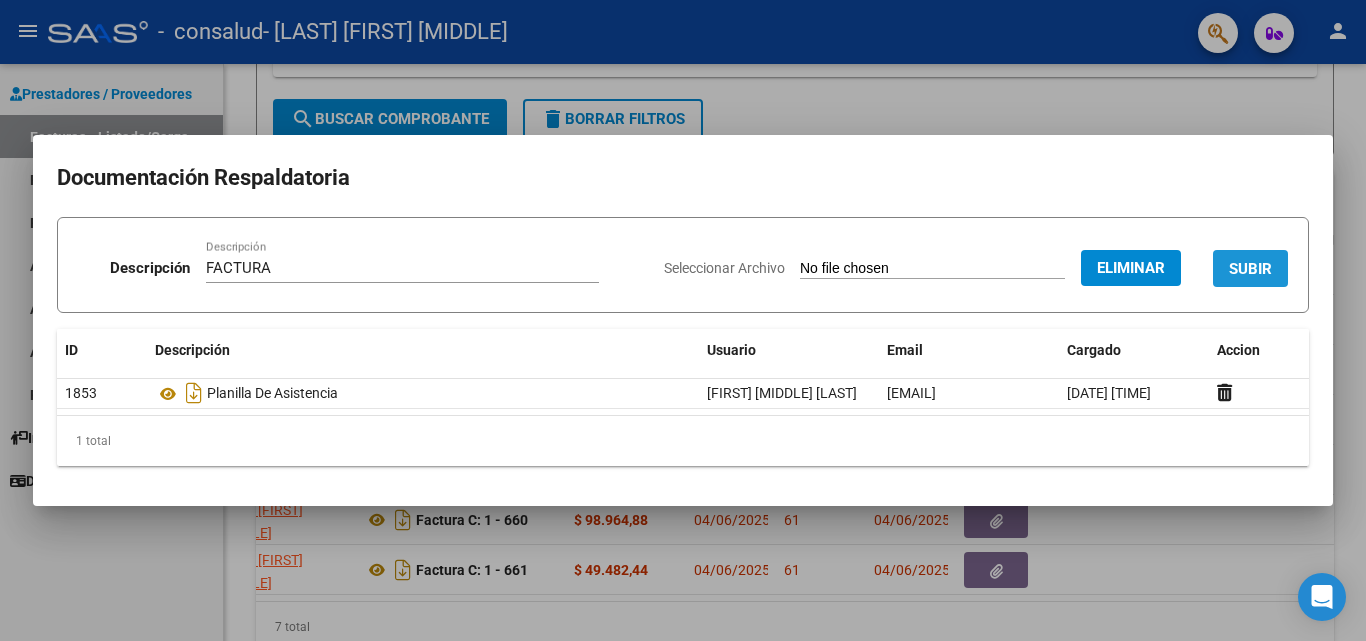 click on "SUBIR" at bounding box center (1250, 269) 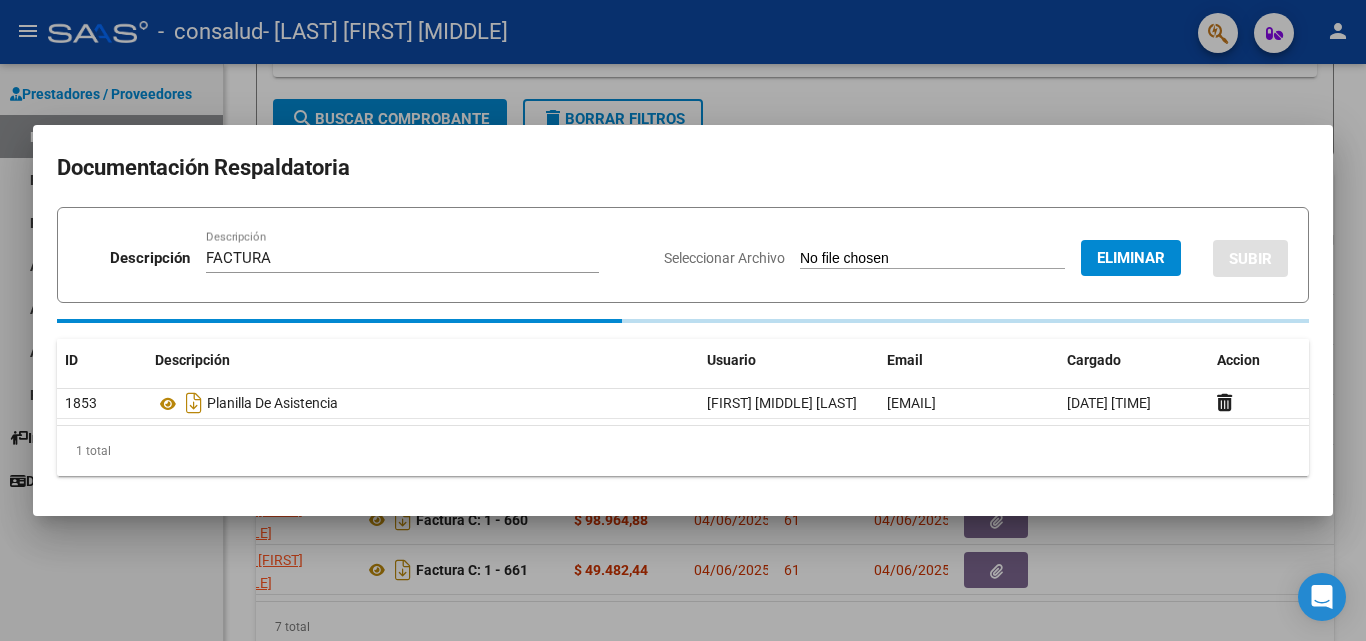 type 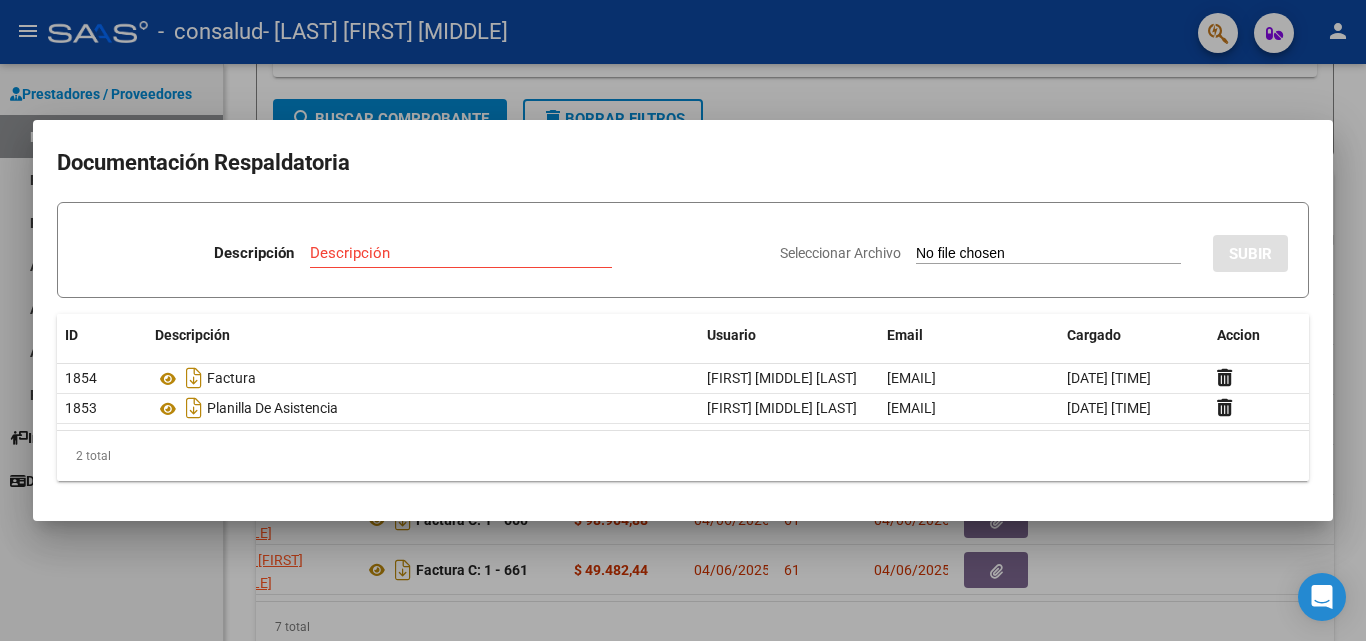 click at bounding box center (683, 320) 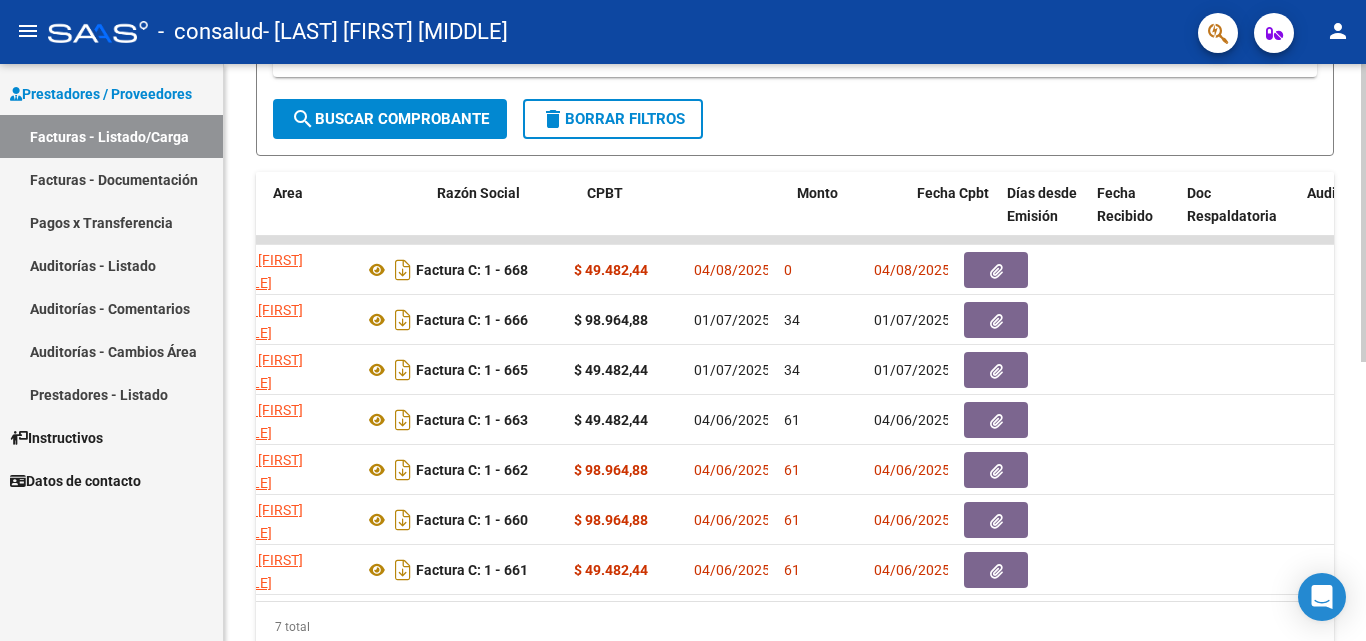 scroll, scrollTop: 0, scrollLeft: 0, axis: both 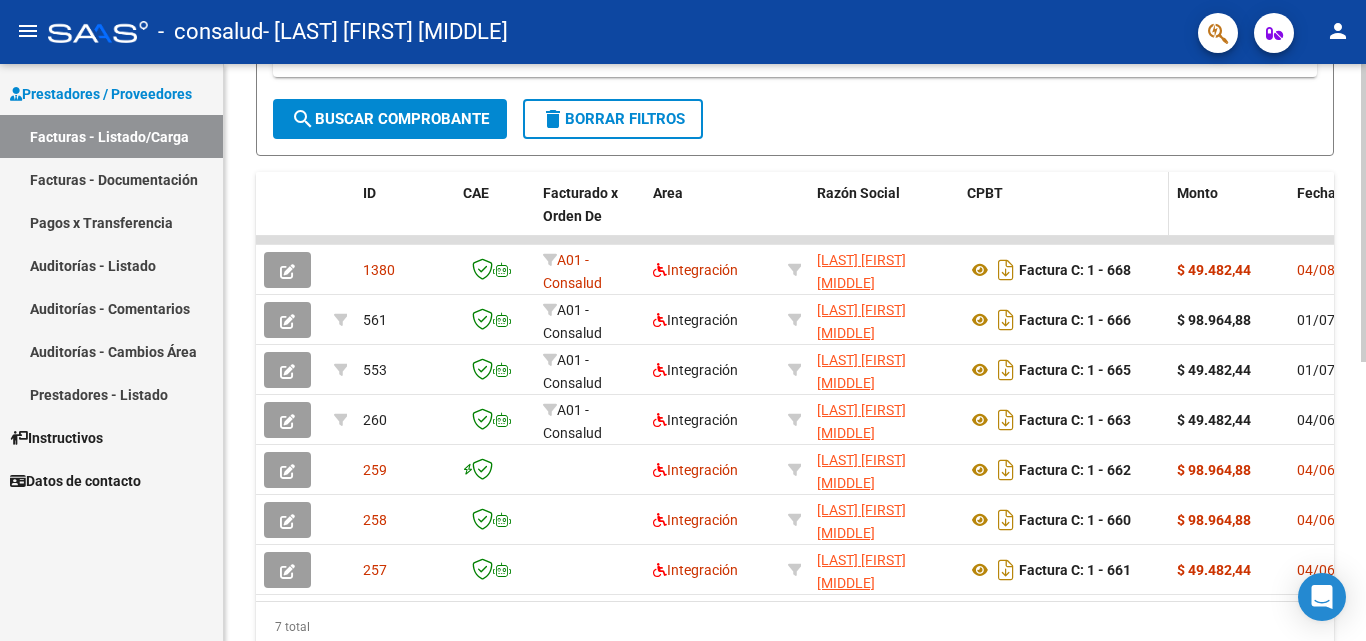 click on "CPBT" 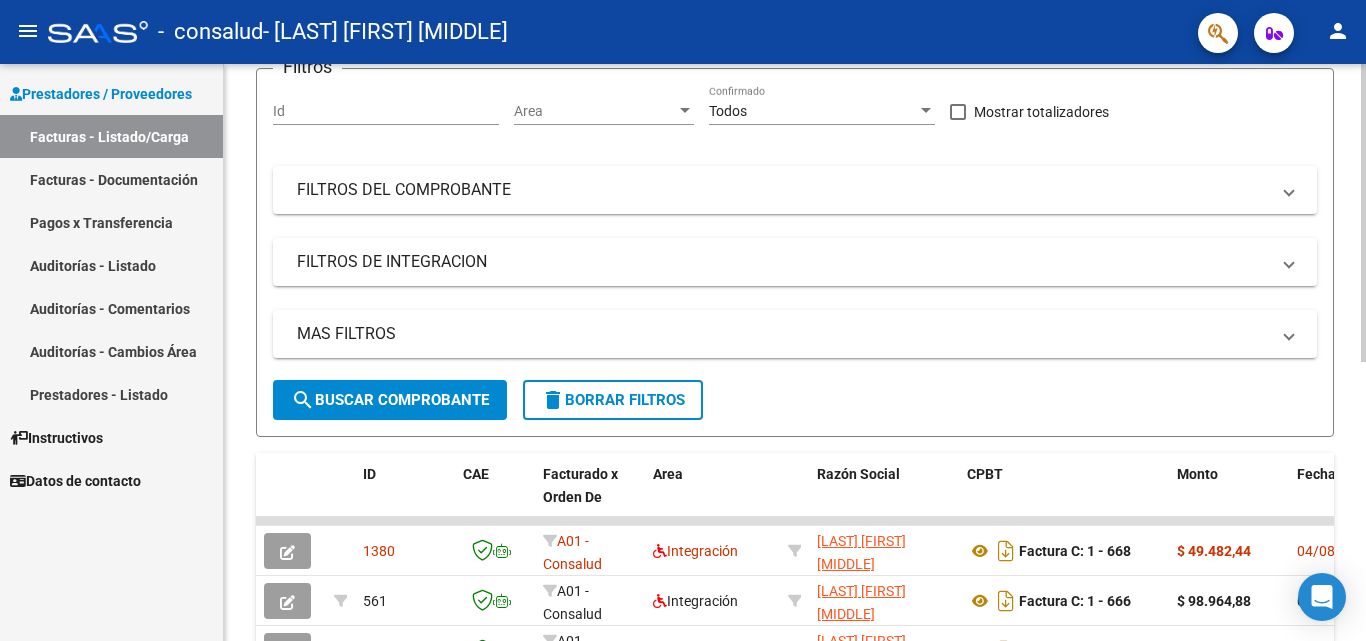 scroll, scrollTop: 59, scrollLeft: 0, axis: vertical 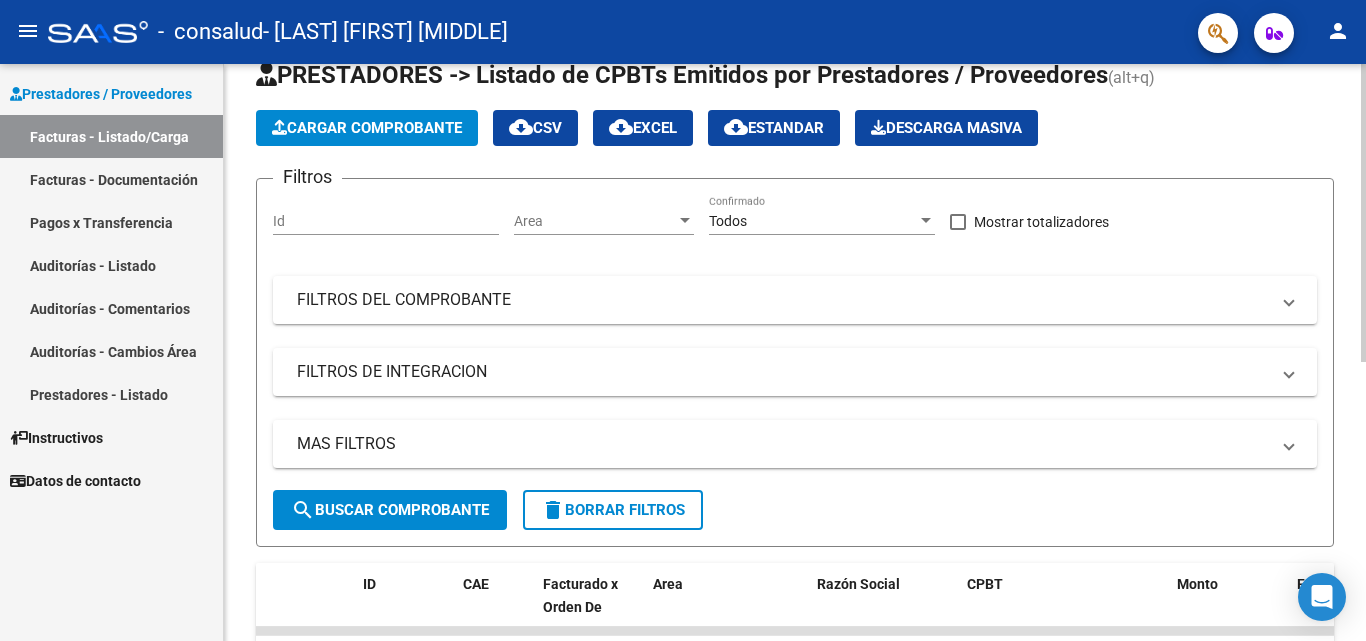 click on "Video tutorial   PRESTADORES -> Listado de CPBTs Emitidos por Prestadores / Proveedores (alt+q)   Cargar Comprobante
cloud_download  CSV  cloud_download  EXCEL  cloud_download  Estandar   Descarga Masiva
Filtros Id Area Area Todos Confirmado   Mostrar totalizadores   FILTROS DEL COMPROBANTE  Comprobante Tipo Comprobante Tipo Start date – End date Fec. Comprobante Desde / Hasta Días Emisión Desde(cant. días) Días Emisión Hasta(cant. días) CUIT / Razón Social Pto. Venta Nro. Comprobante Código SSS CAE Válido CAE Válido Todos Cargado Módulo Hosp. Todos Tiene facturacion Apócrifa Hospital Refes  FILTROS DE INTEGRACION  Período De Prestación Campos del Archivo de Rendición Devuelto x SSS (dr_envio) Todos Rendido x SSS (dr_envio) Tipo de Registro Tipo de Registro Período Presentación Período Presentación Campos del Legajo Asociado (preaprobación) Afiliado Legajo (cuil/nombre) Todos Solo facturas preaprobadas  MAS FILTROS  Todos Con Doc. Respaldatoria Todos Con Trazabilidad Todos – – 0" 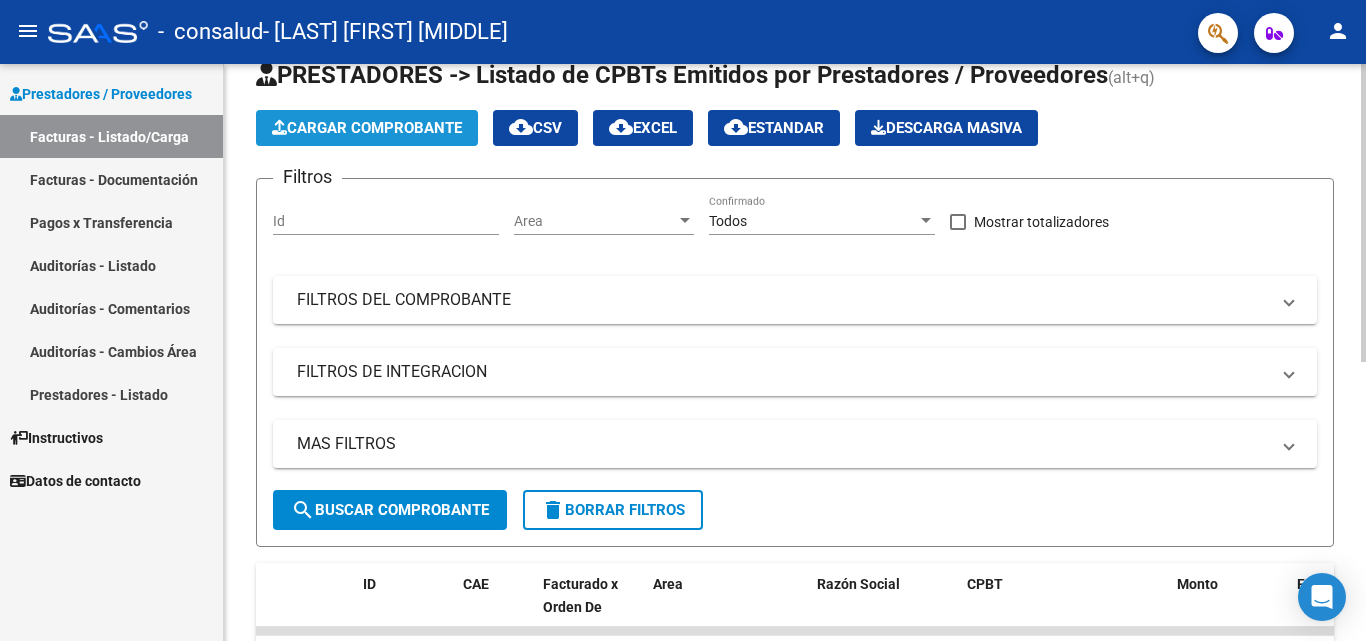click on "Cargar Comprobante" 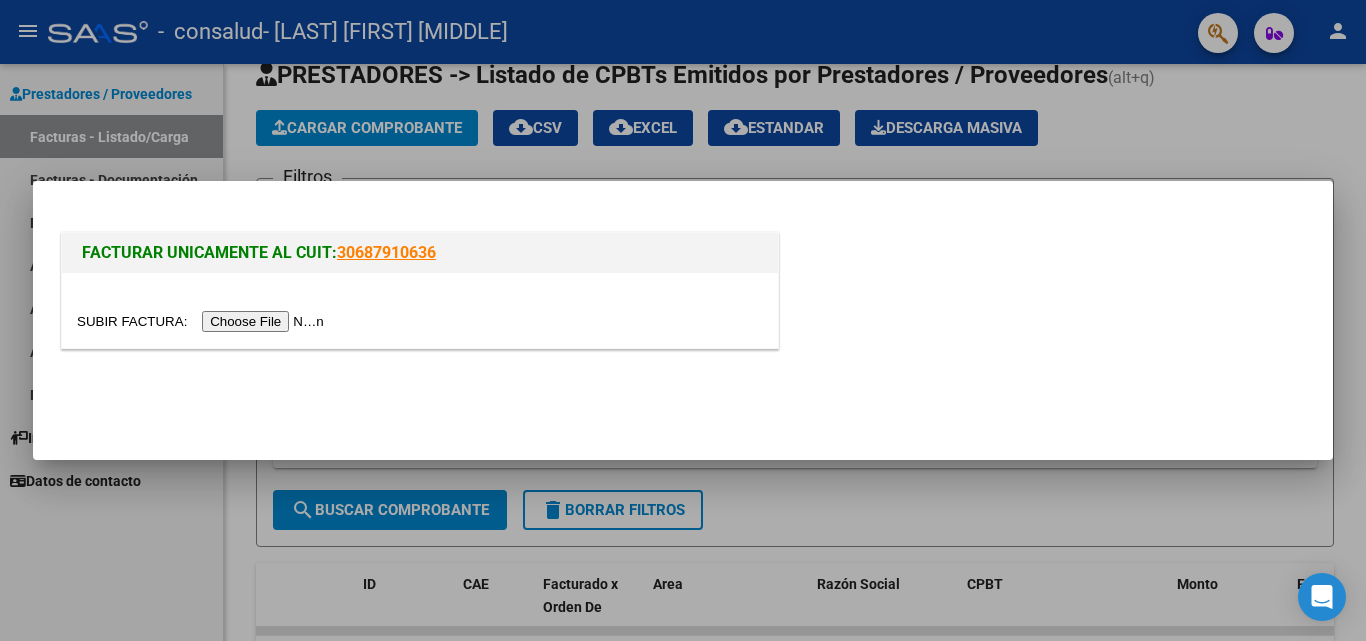 click at bounding box center [203, 321] 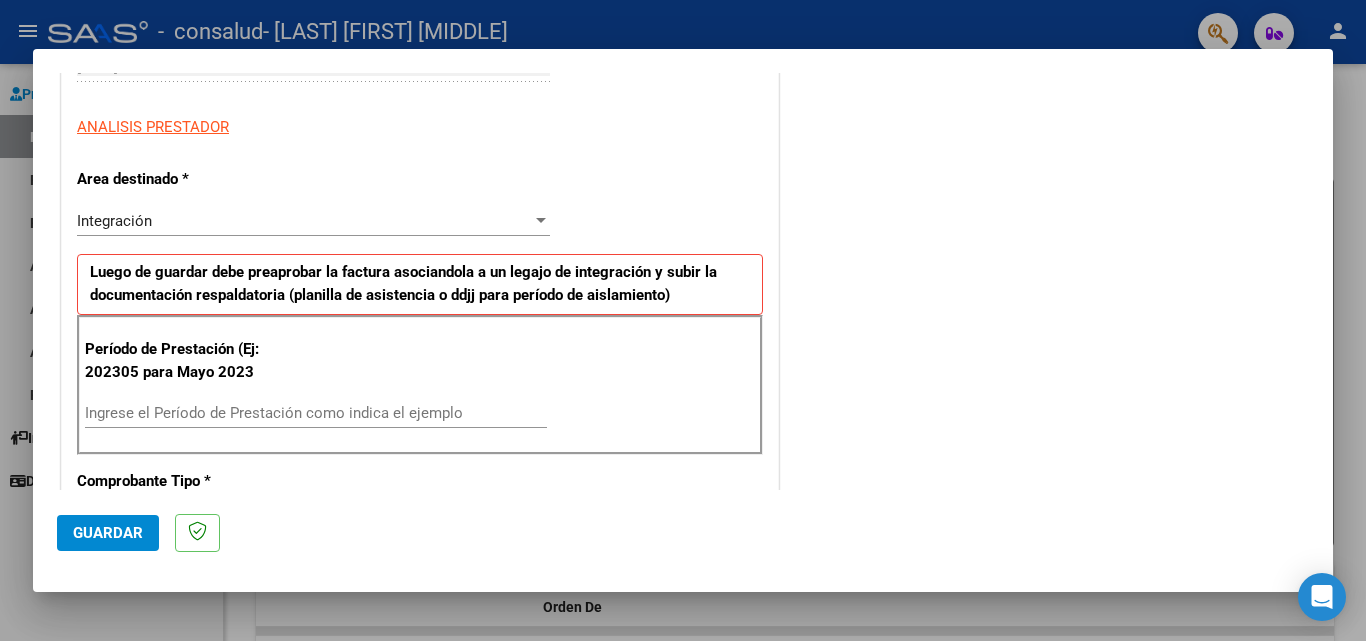 scroll, scrollTop: 415, scrollLeft: 0, axis: vertical 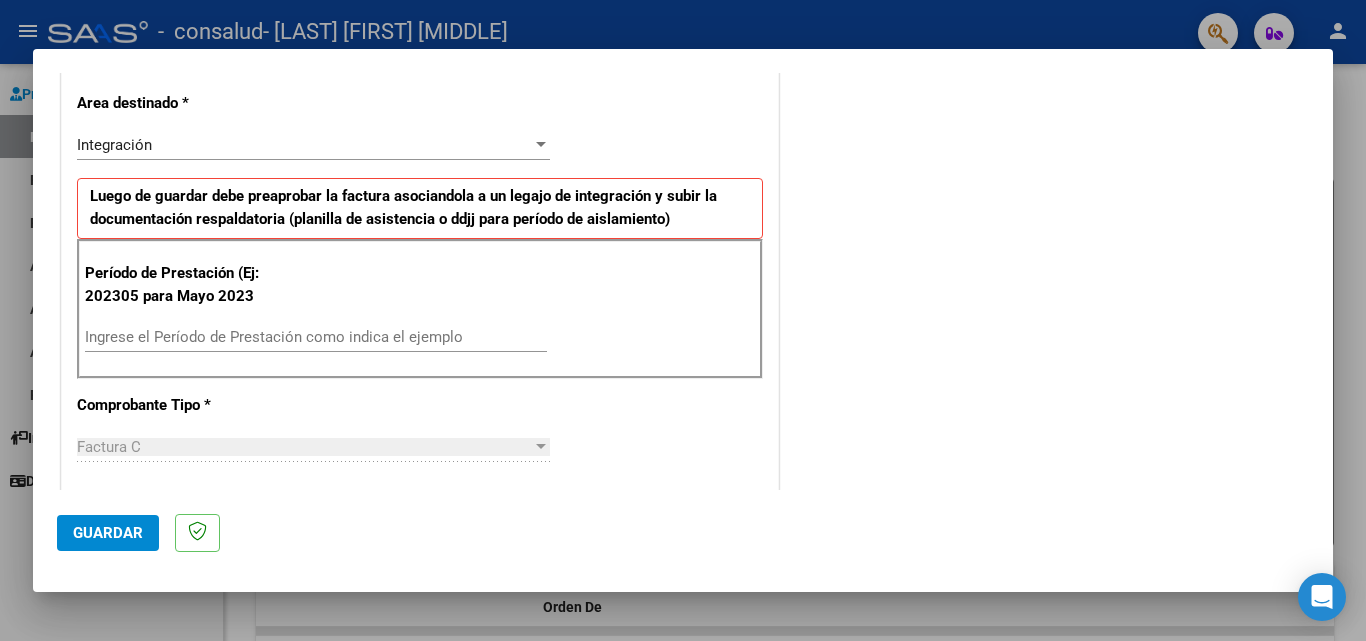 drag, startPoint x: 1339, startPoint y: 261, endPoint x: 200, endPoint y: 145, distance: 1144.8917 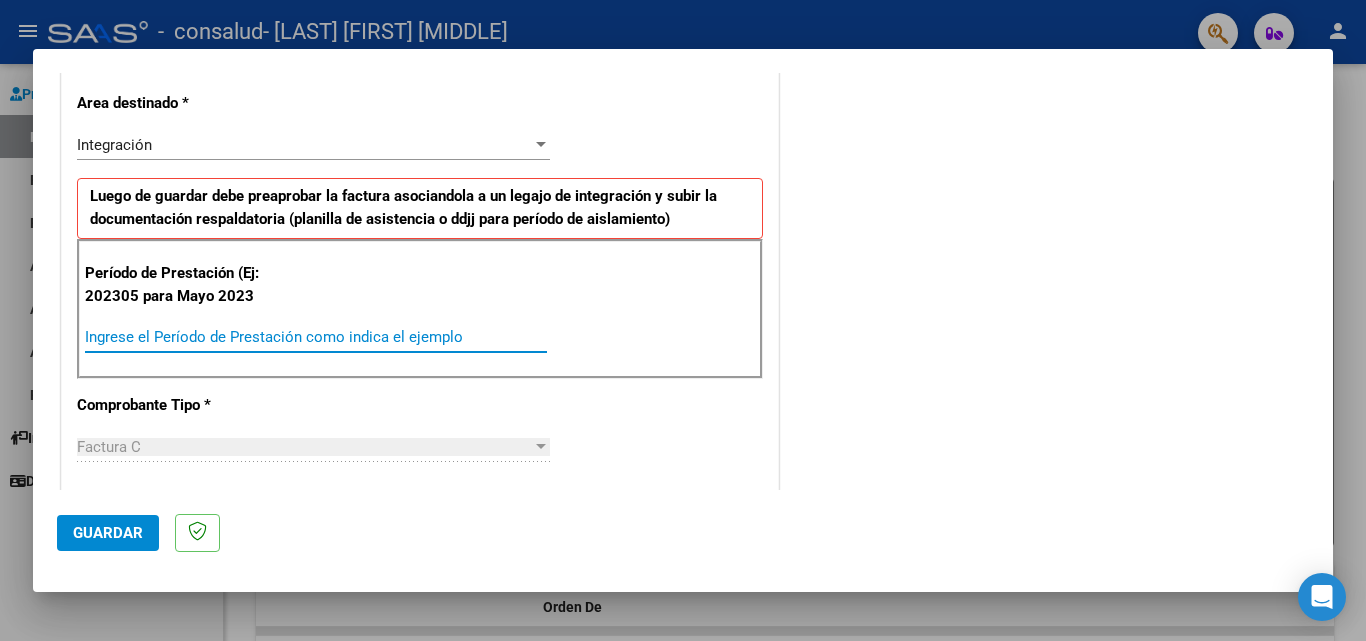 click on "Ingrese el Período de Prestación como indica el ejemplo" at bounding box center (316, 337) 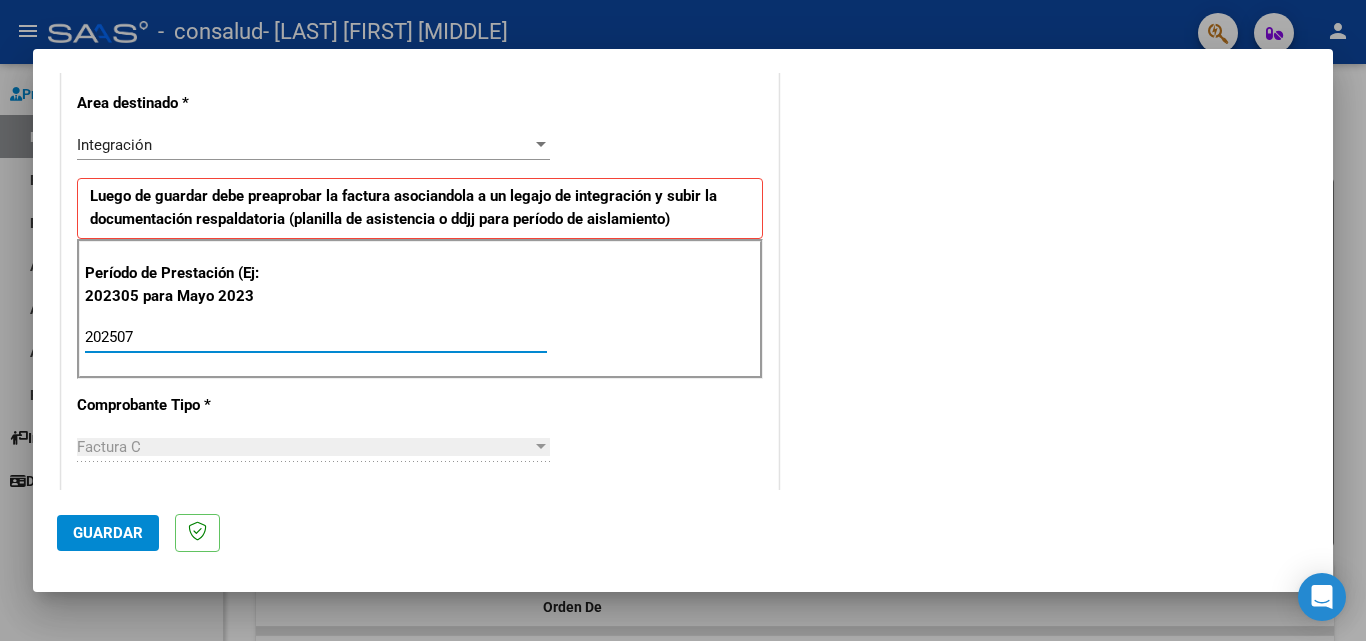 type on "202507" 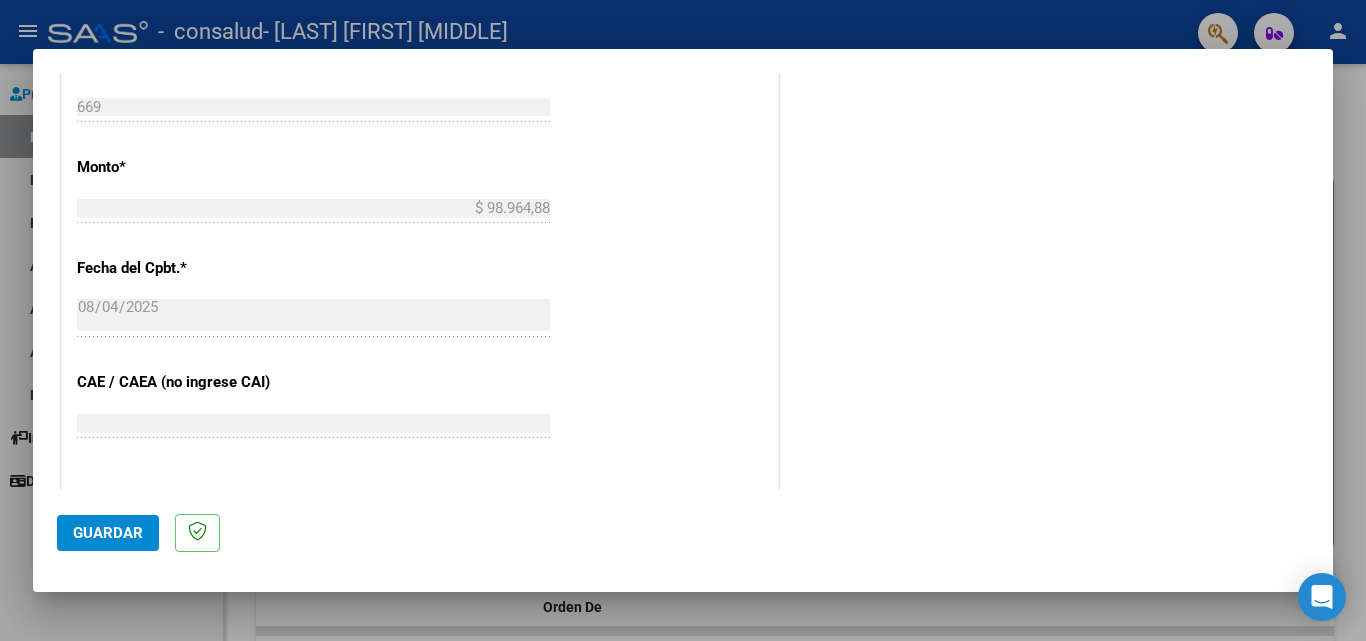 scroll, scrollTop: 415, scrollLeft: 0, axis: vertical 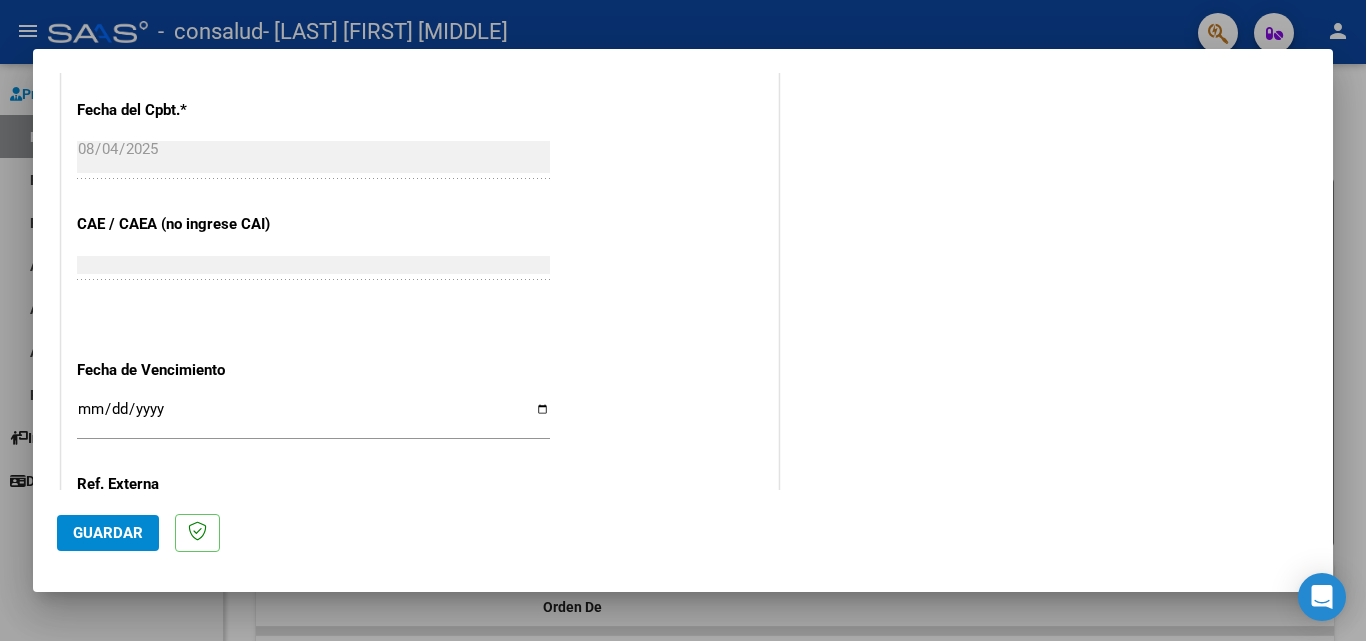drag, startPoint x: 1345, startPoint y: 368, endPoint x: 514, endPoint y: 427, distance: 833.09186 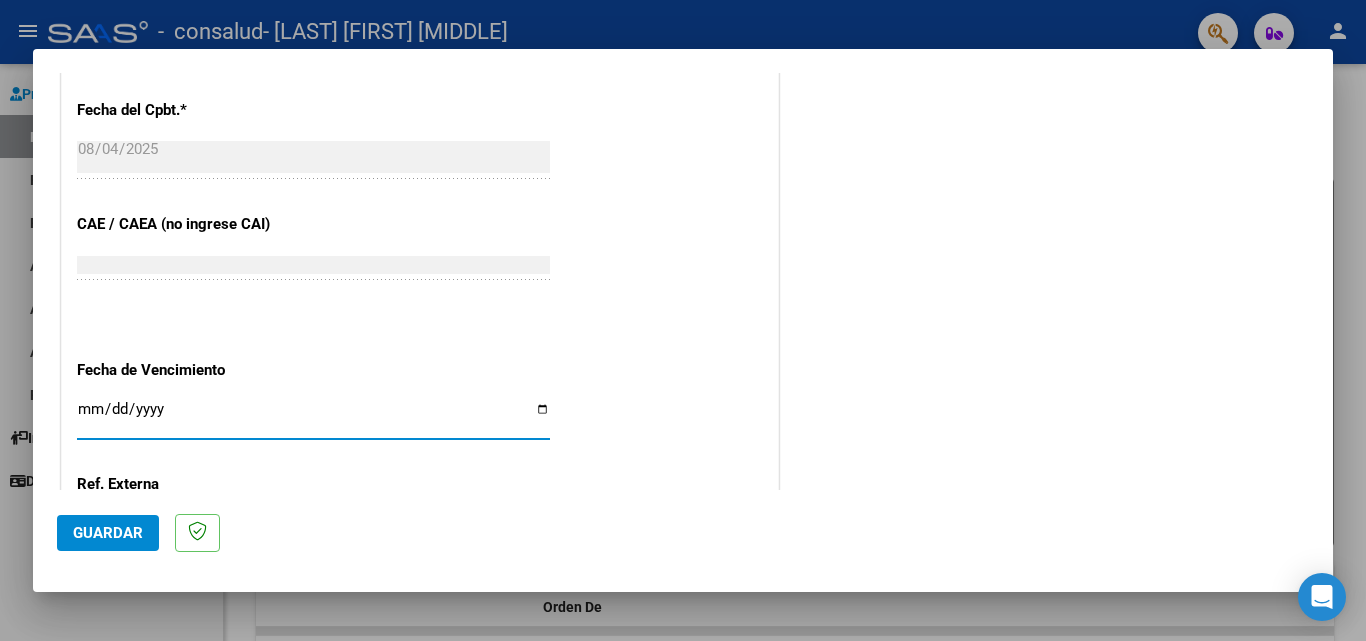 click on "Ingresar la fecha" at bounding box center [313, 417] 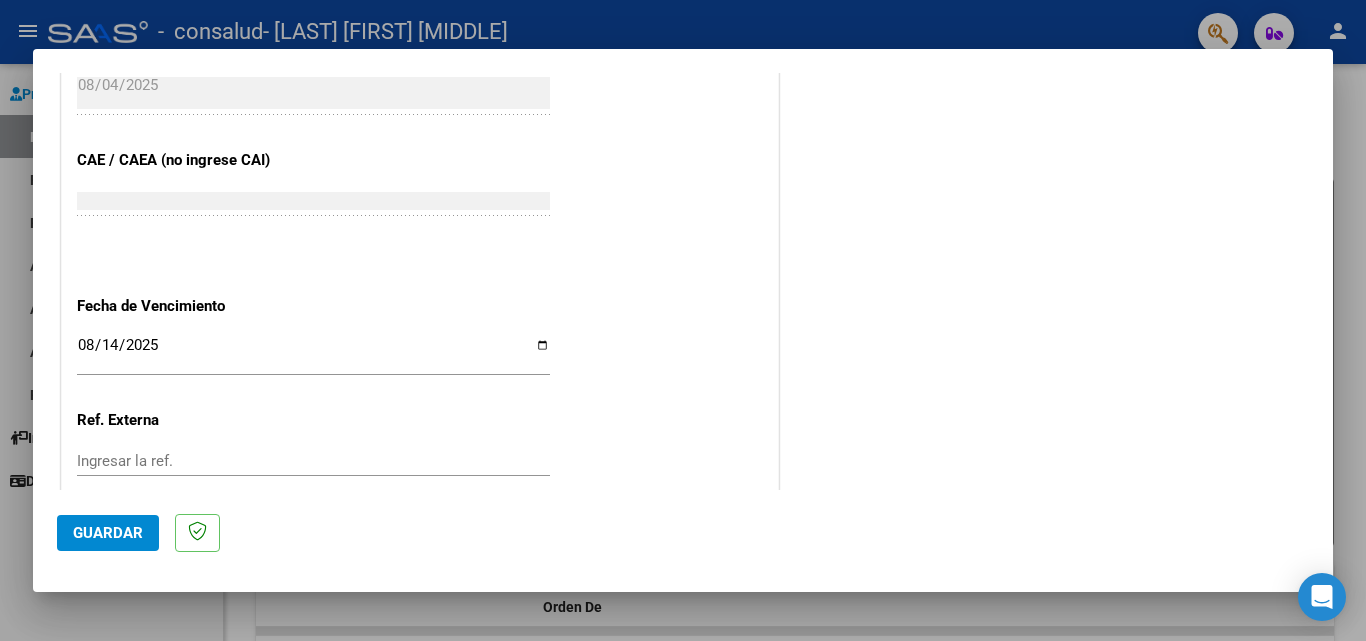 scroll, scrollTop: 1305, scrollLeft: 0, axis: vertical 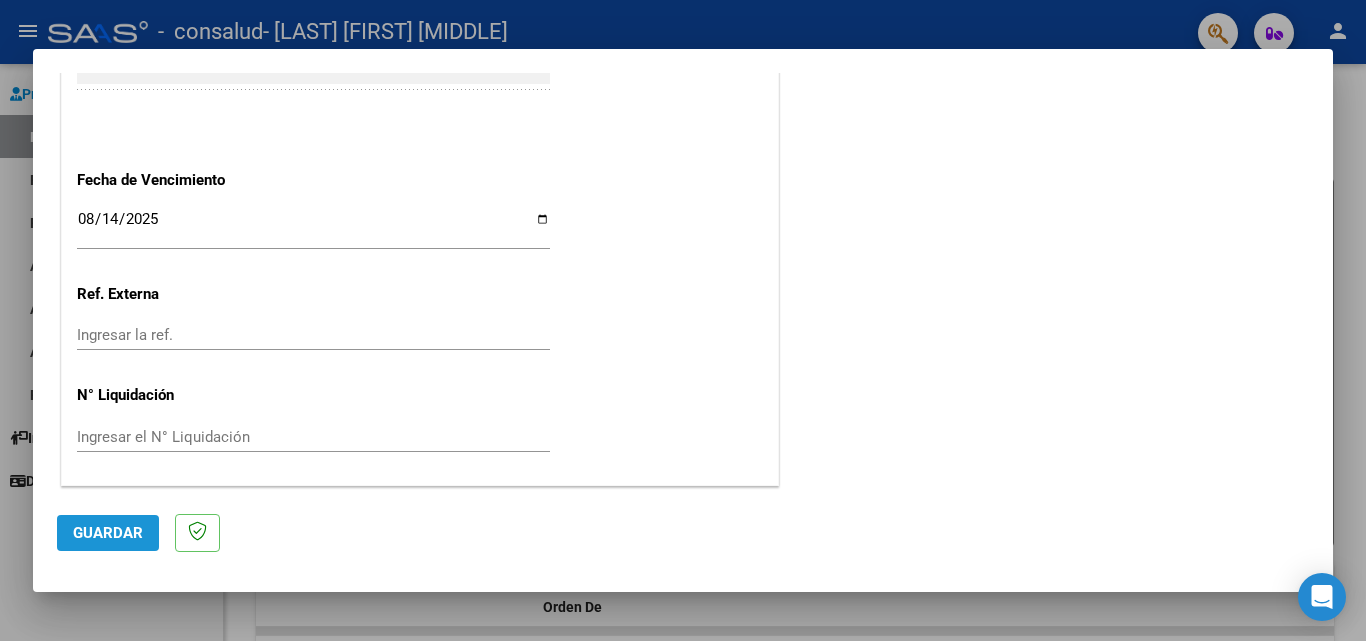 click on "Guardar" 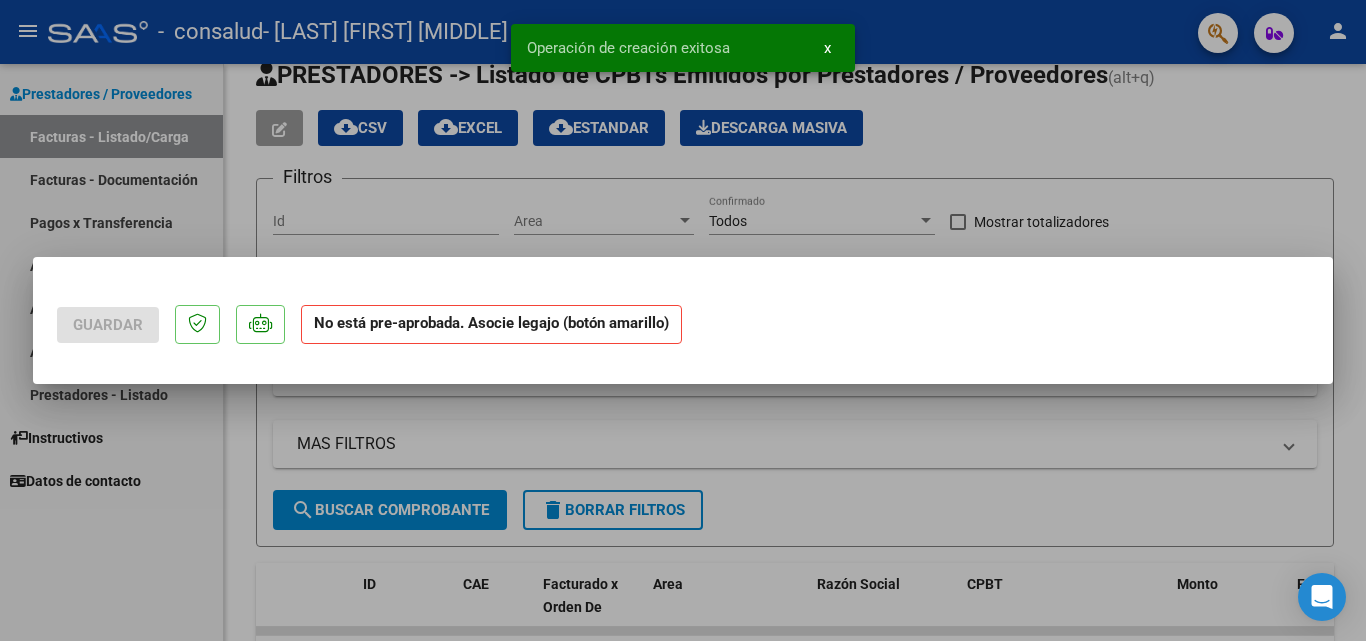 scroll, scrollTop: 0, scrollLeft: 0, axis: both 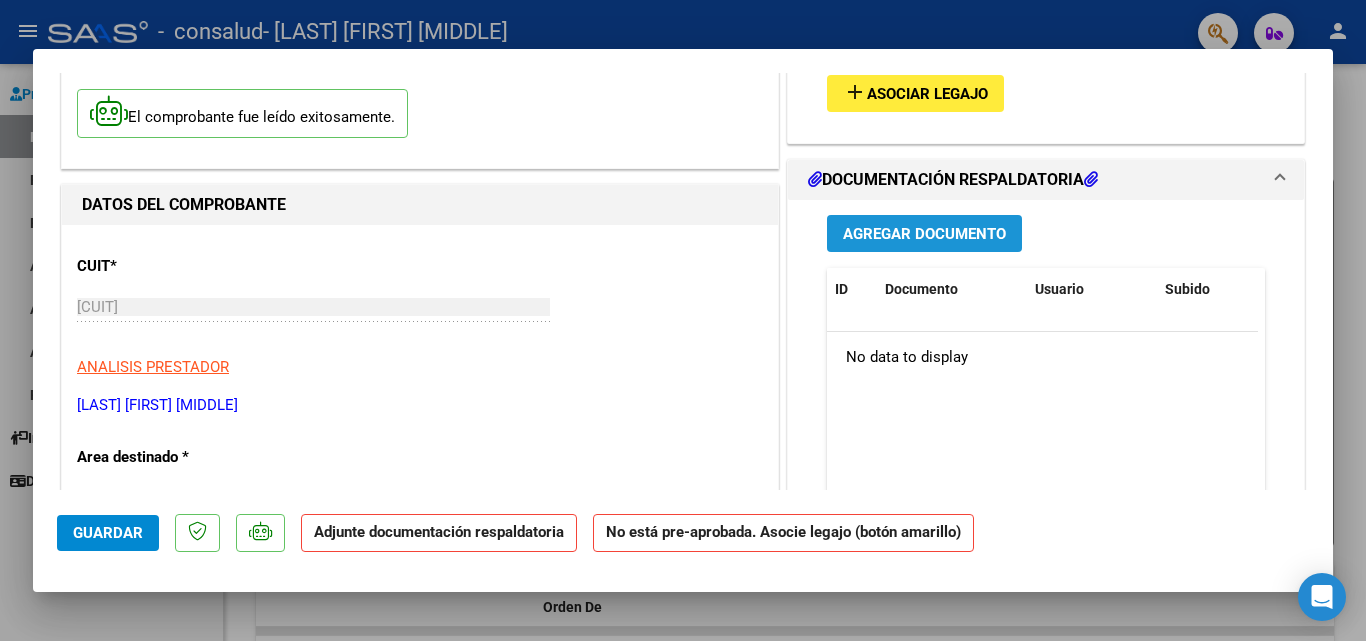 click on "Agregar Documento" at bounding box center [924, 233] 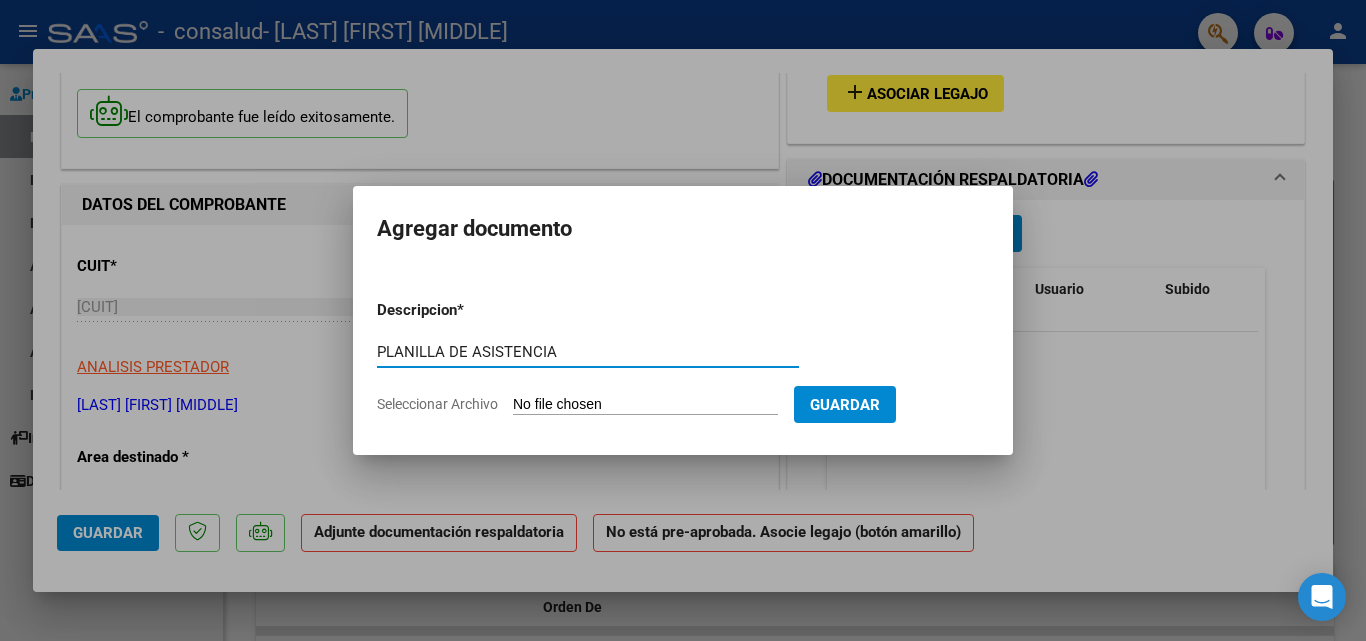 type on "PLANILLA DE ASISTENCIA" 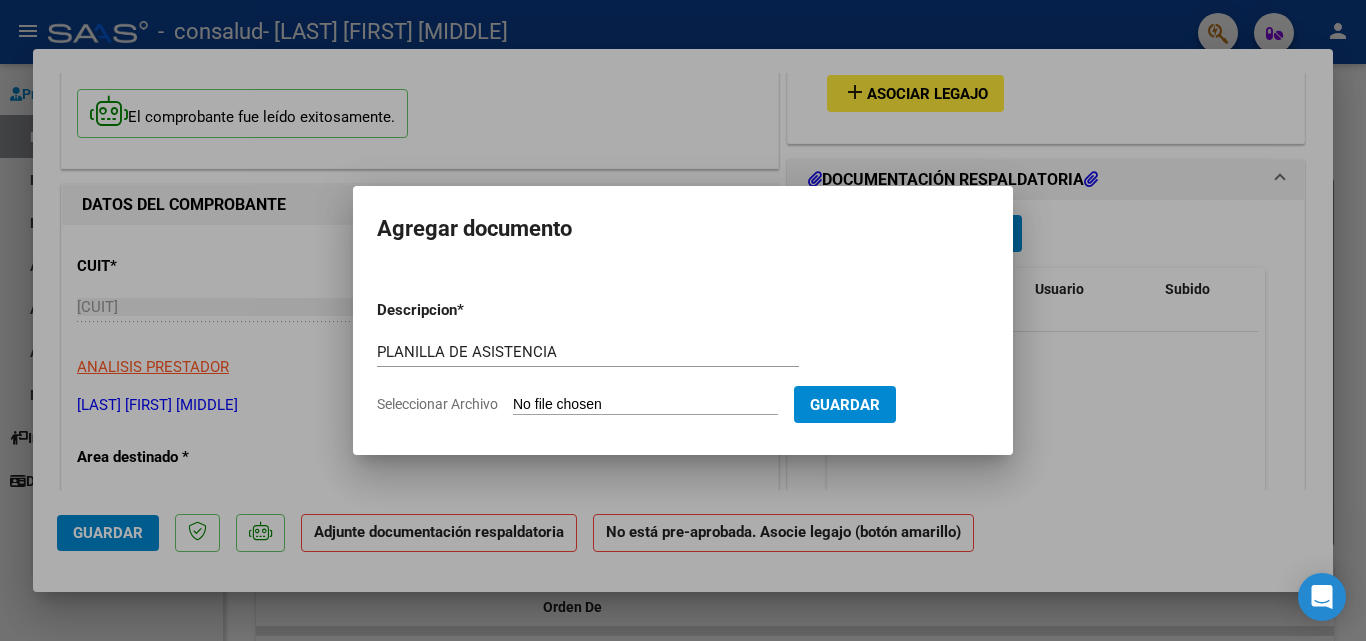 click on "Seleccionar Archivo" 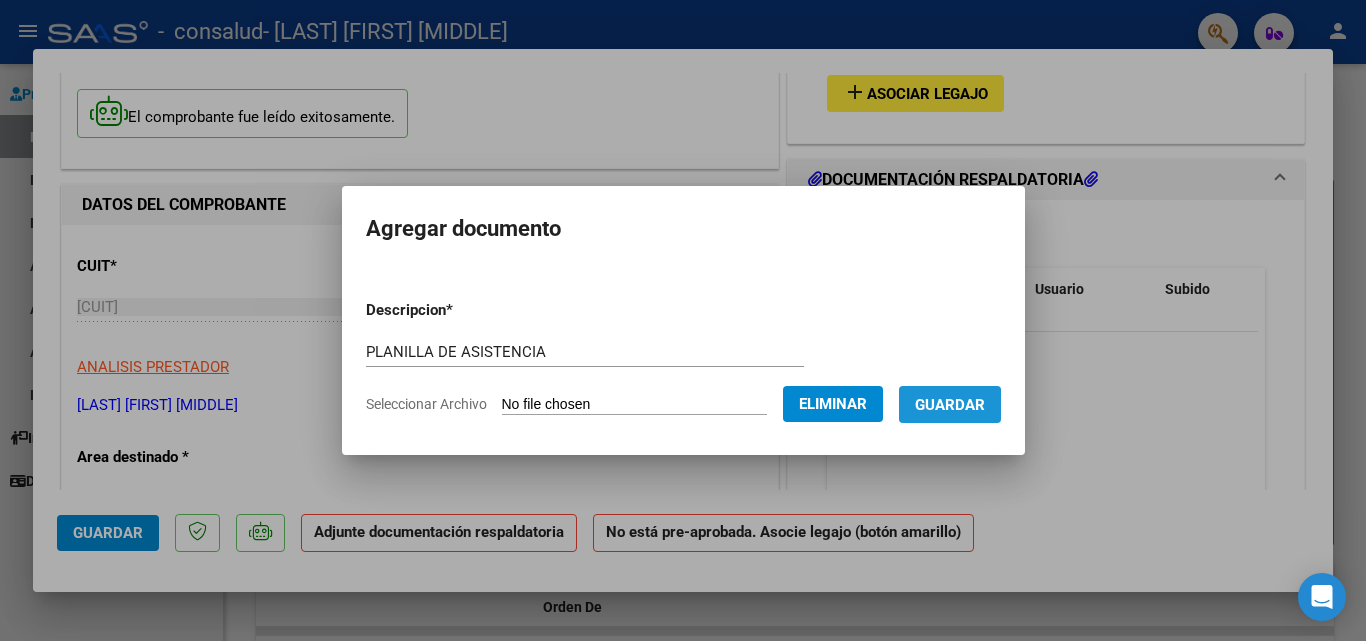 click on "Guardar" at bounding box center (950, 405) 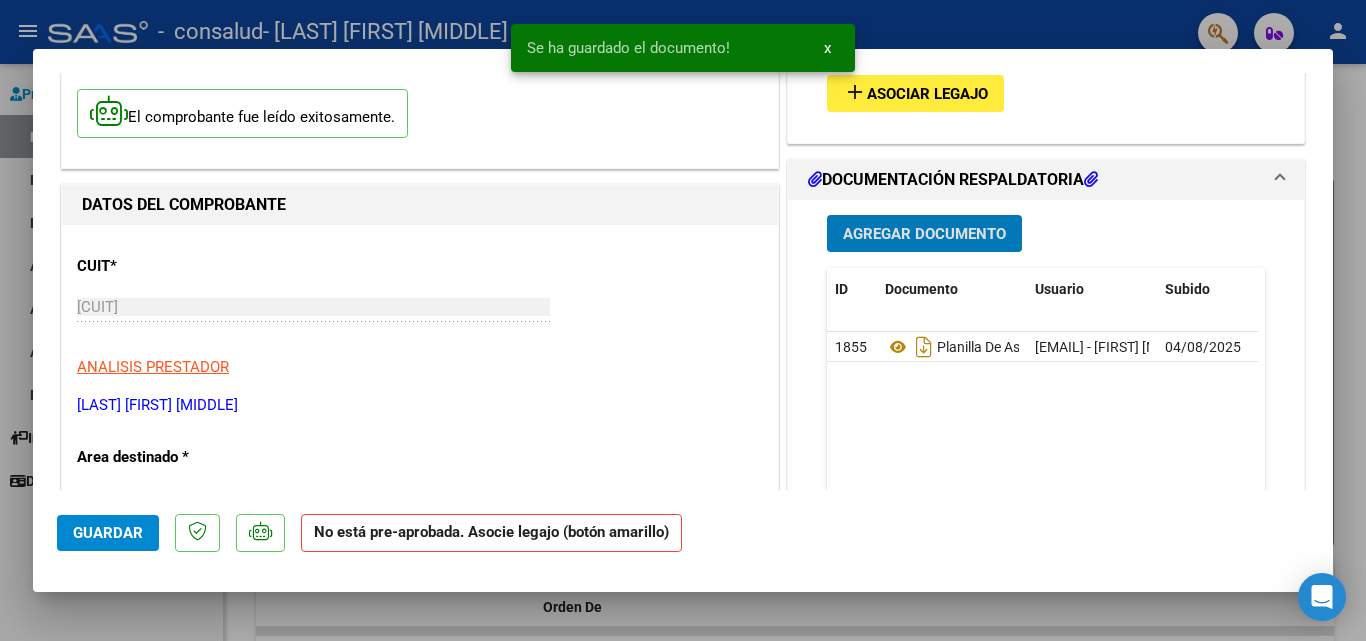 click on "Agregar Documento" at bounding box center (924, 234) 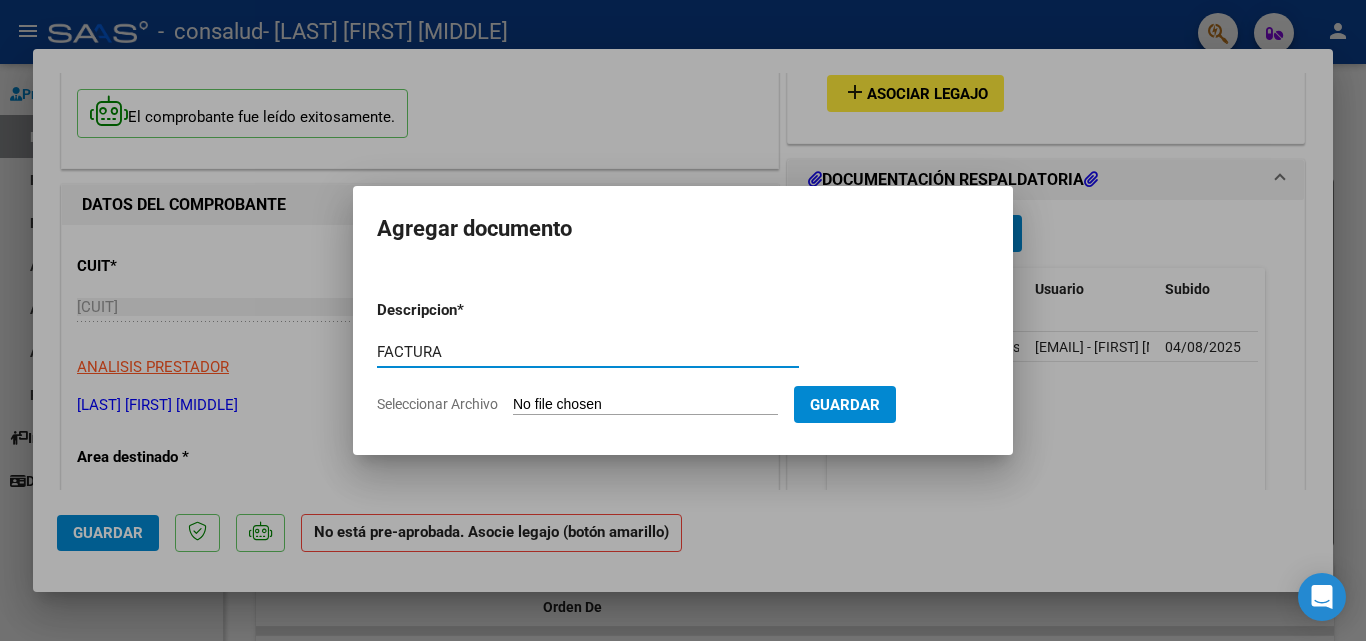 type on "FACTURA" 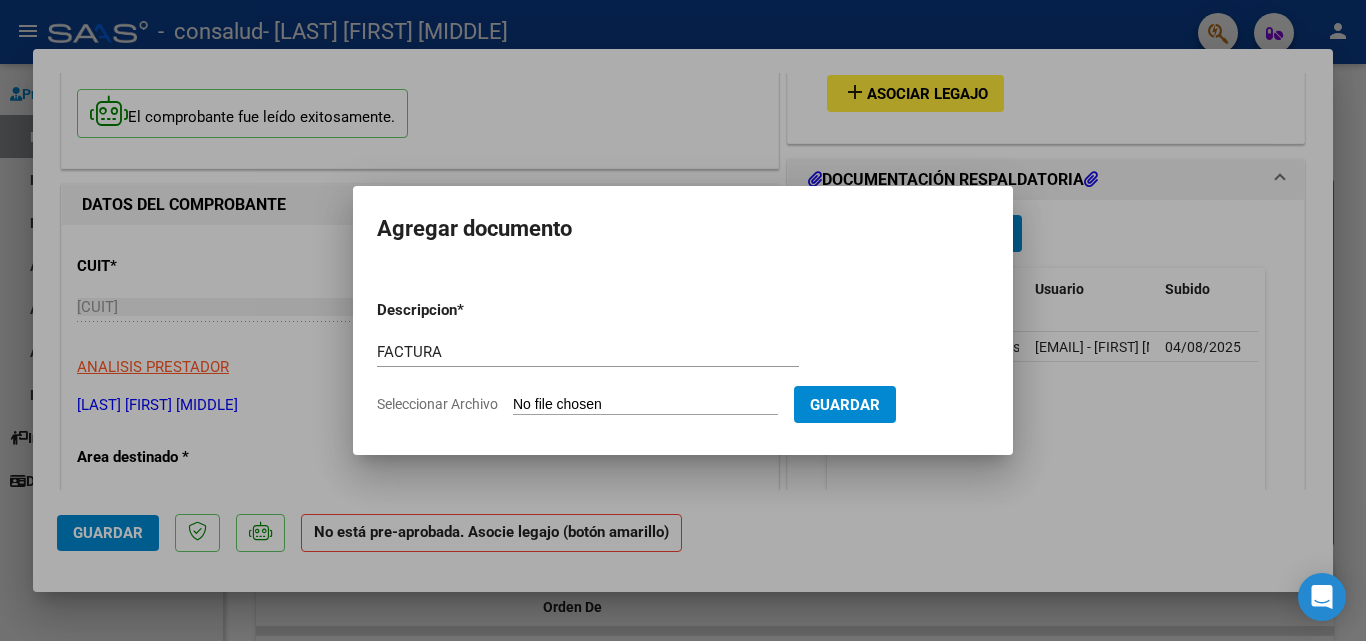 click on "Seleccionar Archivo" 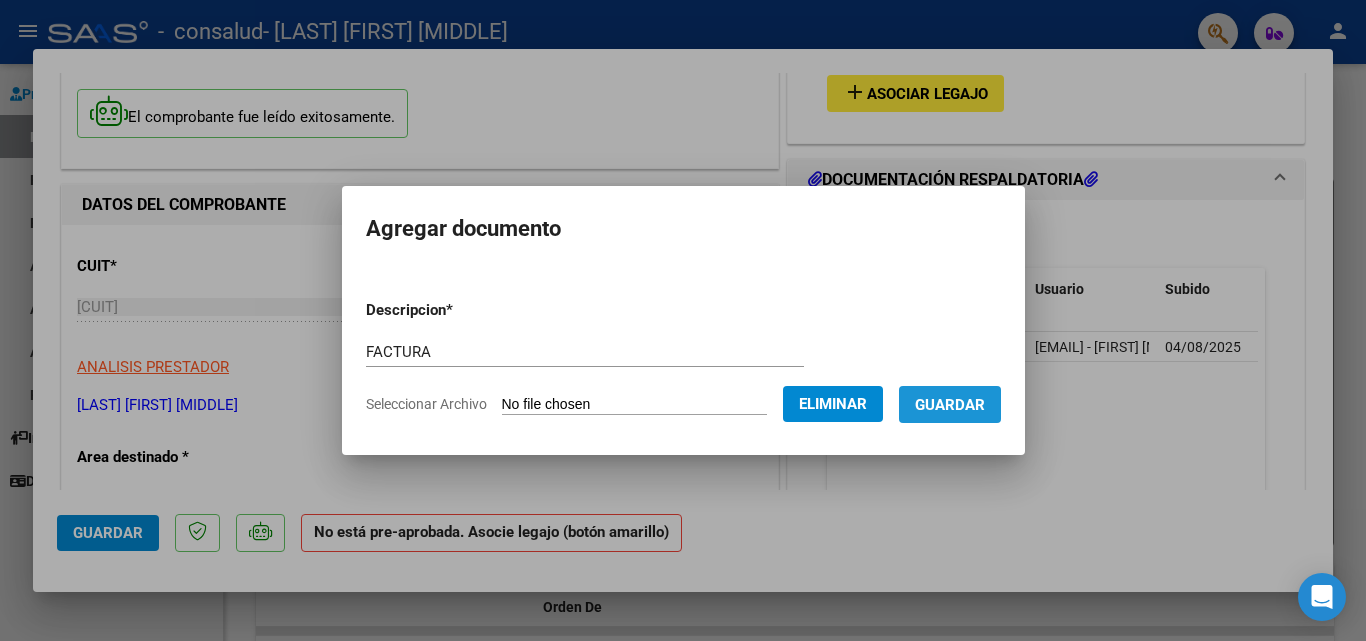 click on "Guardar" at bounding box center (950, 404) 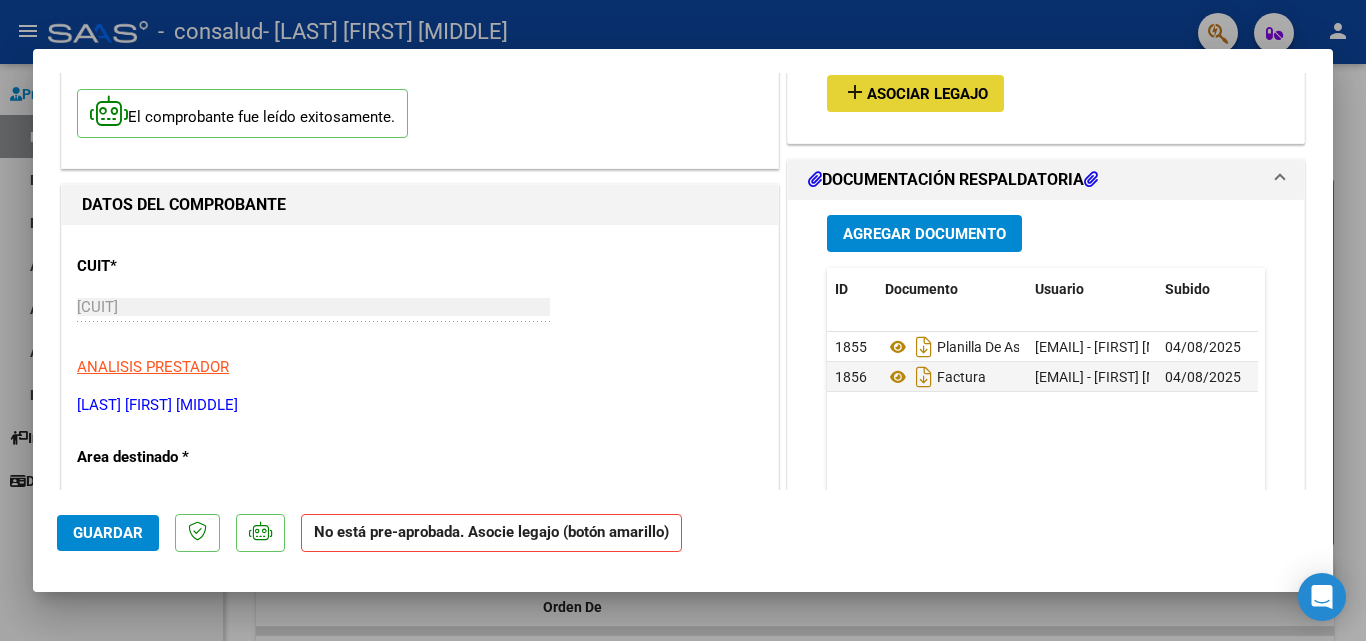 click on "Asociar Legajo" at bounding box center (927, 94) 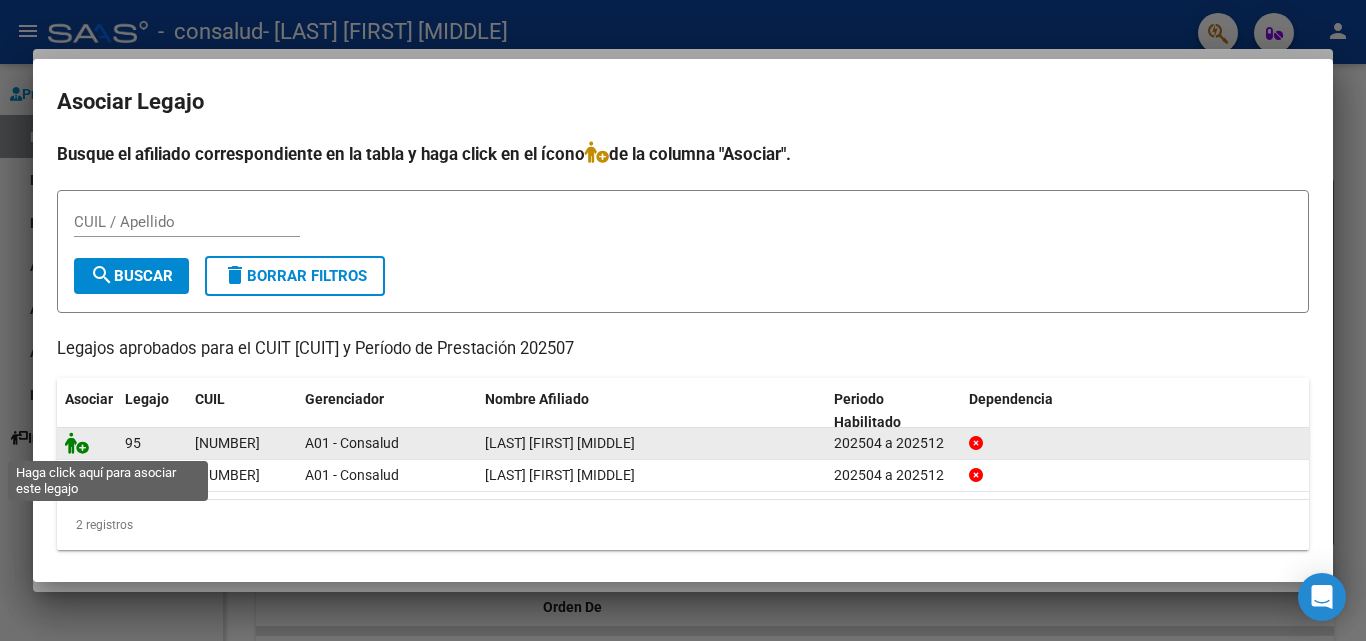 click 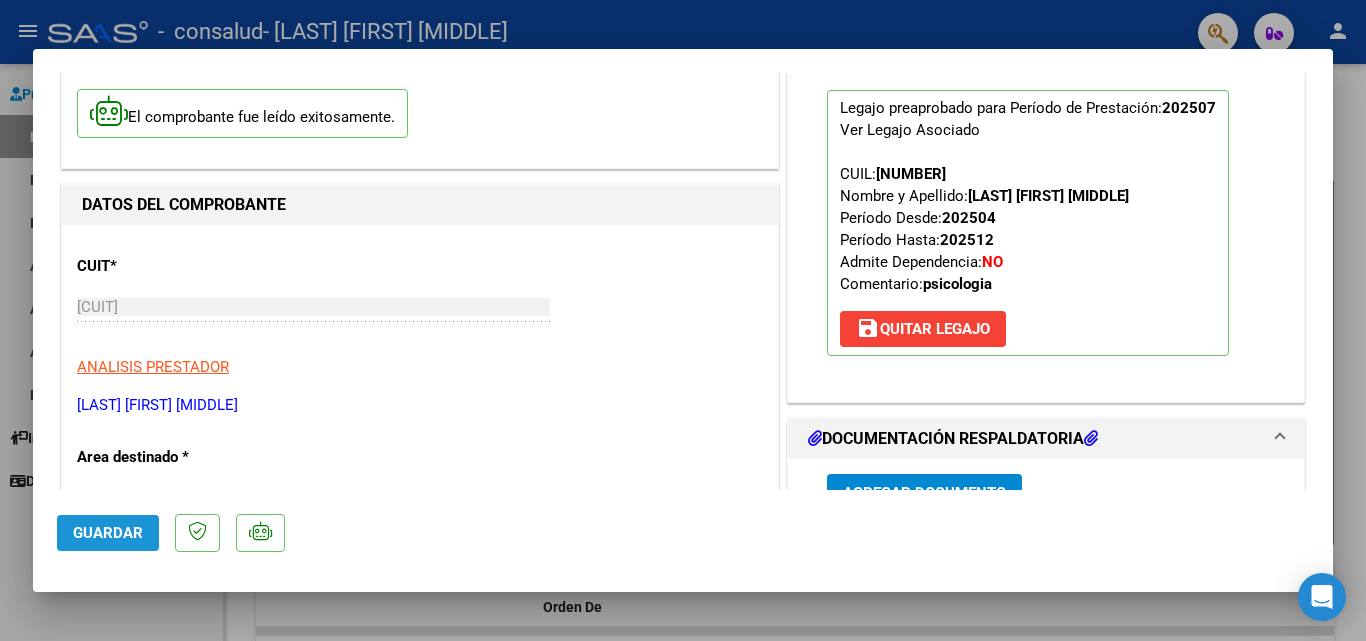 click on "Guardar" 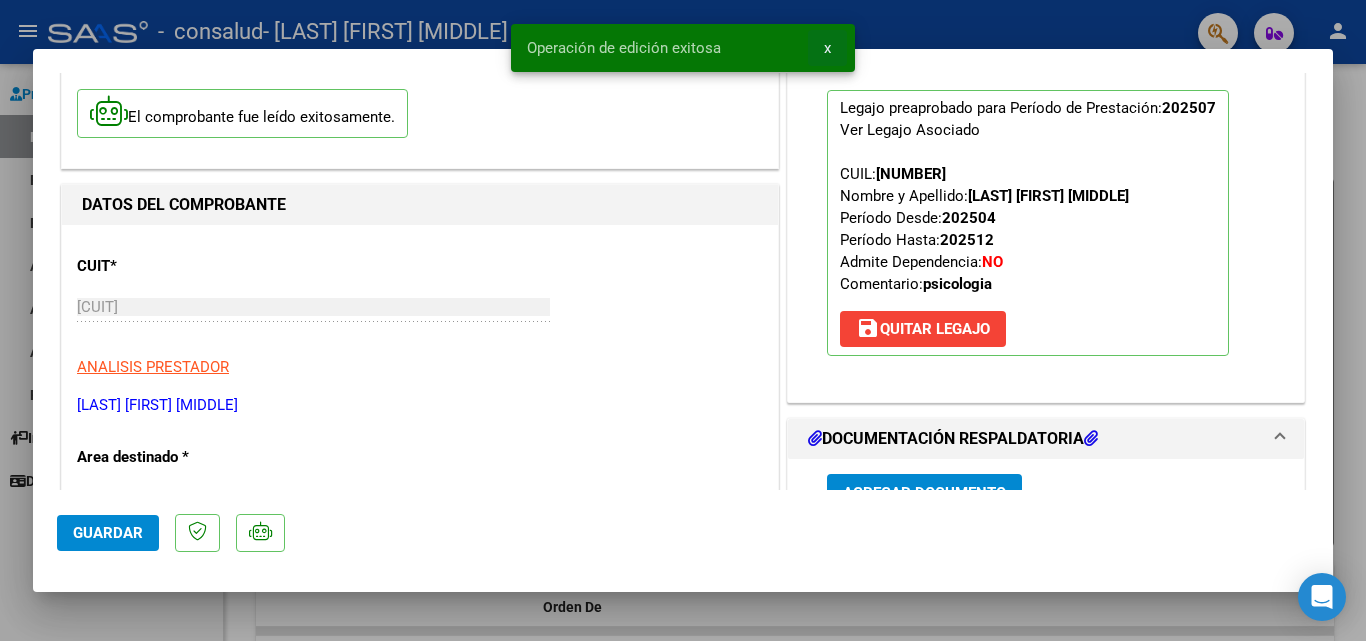 click on "x" at bounding box center (827, 48) 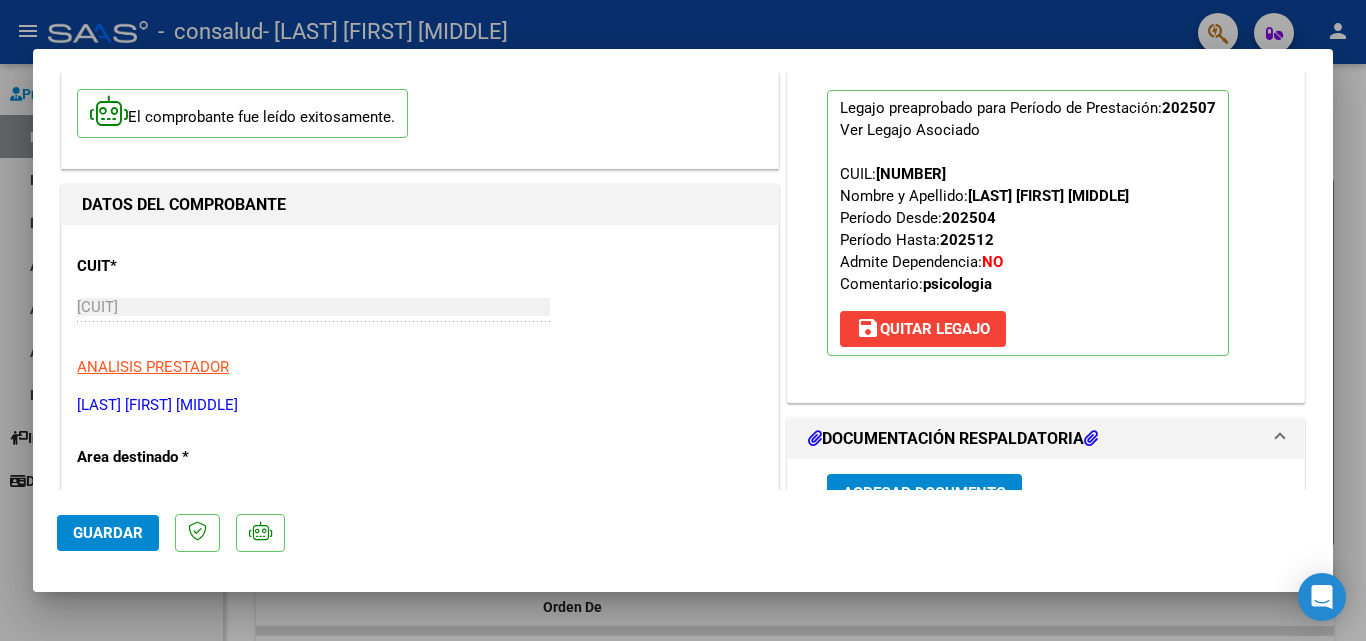 click on "COMPROBANTE VER COMPROBANTE       ESTADO:   Recibida. En proceso de confirmacion/aceptac por la OS.     El comprobante fue leído exitosamente.  DATOS DEL COMPROBANTE CUIT  *   [CUIT] Ingresar CUIT  ANALISIS PRESTADOR  [LAST] [FIRST] [MIDDLE]  ARCA Padrón  Area destinado * Integración Seleccionar Area Período de Prestación (Ej: 202305 para Mayo 2023    202507 Ingrese el Período de Prestación como indica el ejemplo   Una vez que se asoció a un legajo aprobado no se puede cambiar el período de prestación.   Comprobante Tipo * Factura C Seleccionar Tipo Punto de Venta  *   1 Ingresar el Nro.  Número  *   669 Ingresar el Nro.  Monto  *   $ 98.964,88 Ingresar el monto  Fecha del Cpbt.  *   [DATE] Ingresar la fecha  CAE / CAEA (no ingrese CAI)    75314991182946 Ingresar el CAE o CAEA (no ingrese CAI)  Fecha de Vencimiento    2025-08-14 Ingresar la fecha  Ref. Externa    Ingresar la ref.  N° Liquidación    Ingresar el N° Liquidación  COMENTARIOS Comentarios del Prestador / Gerenciador:" at bounding box center (683, 320) 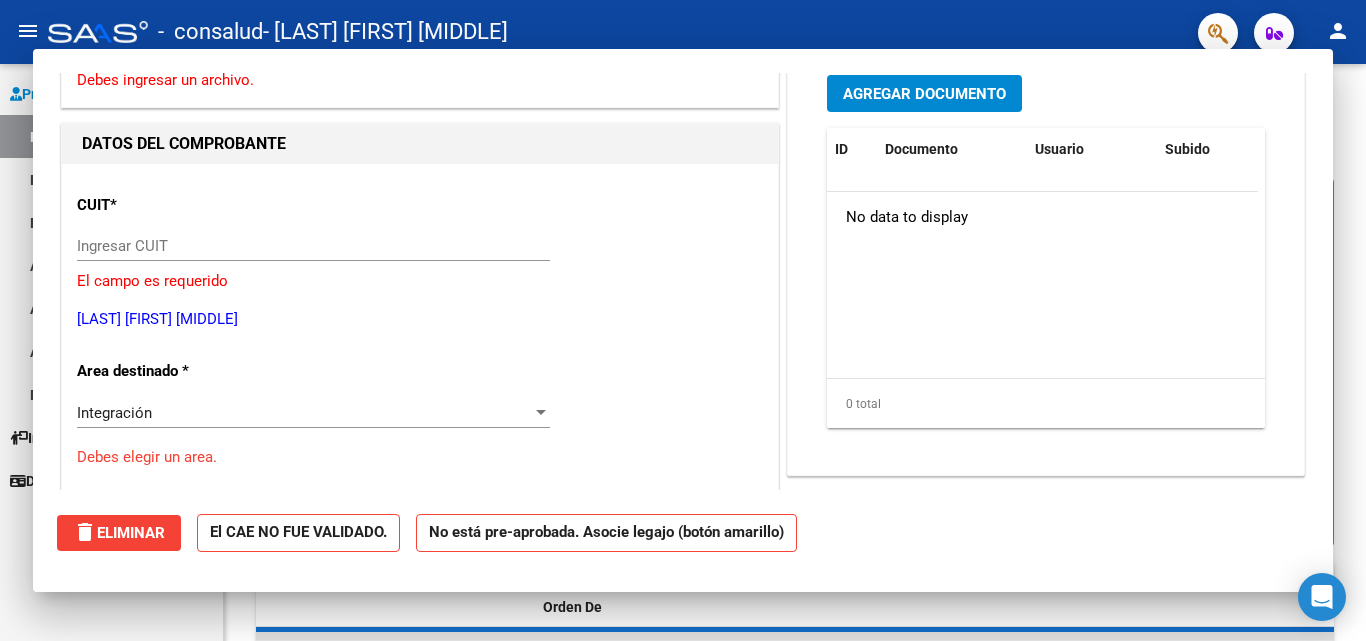 scroll, scrollTop: 0, scrollLeft: 0, axis: both 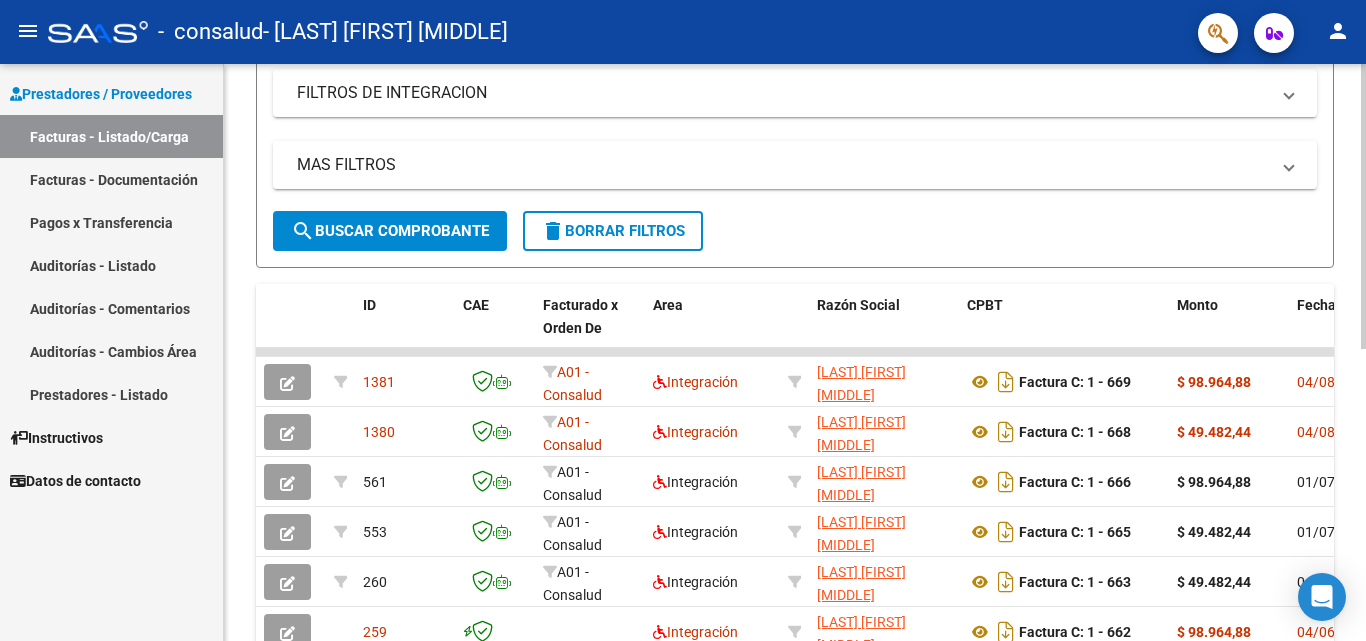 click 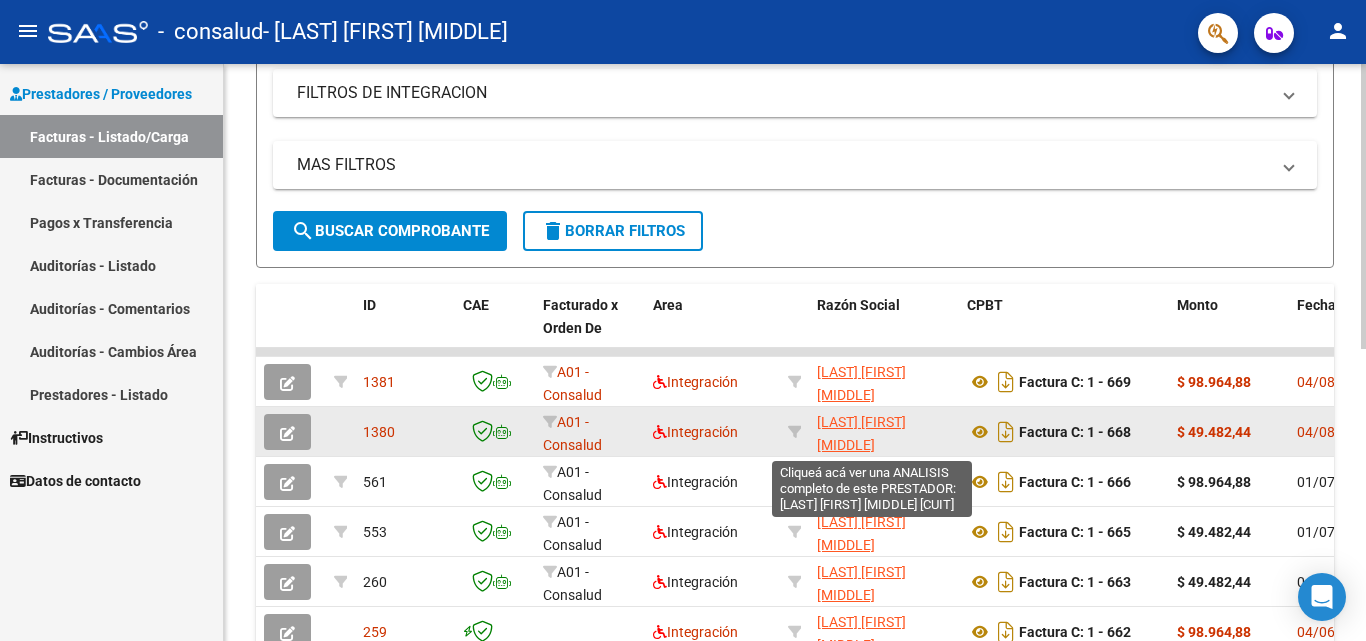 click on "[LAST] [FIRST] [MIDDLE]" 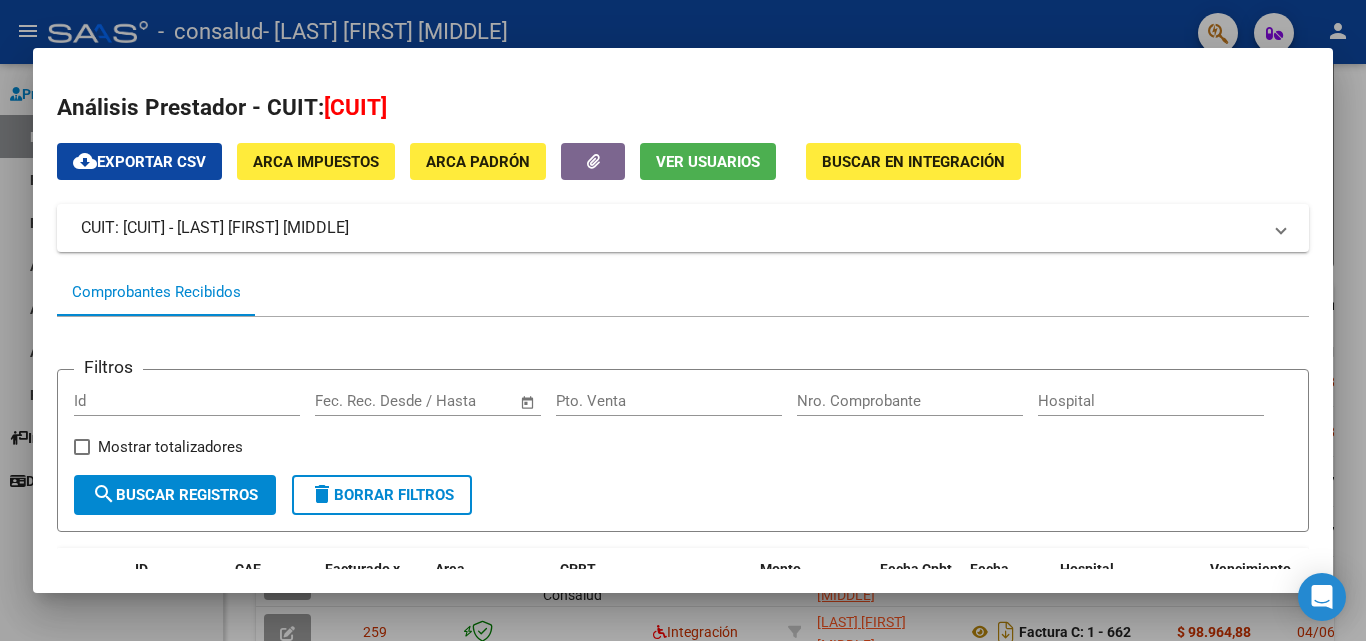 drag, startPoint x: 1356, startPoint y: 345, endPoint x: 1365, endPoint y: 351, distance: 10.816654 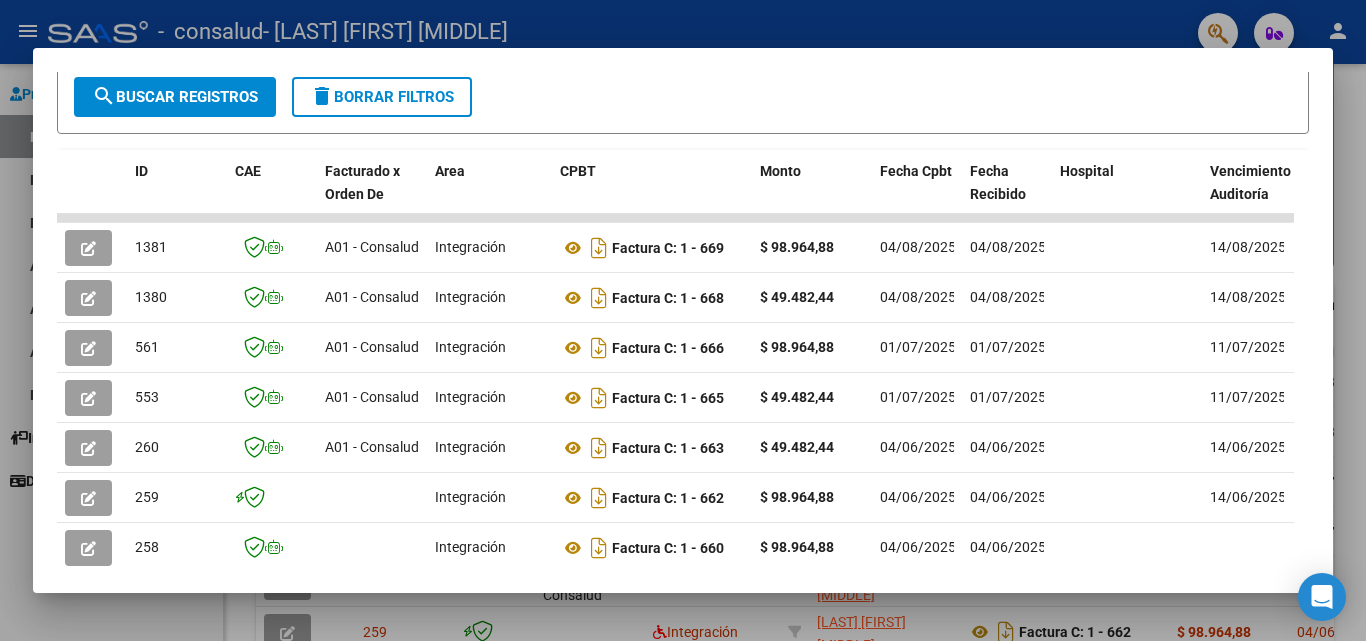 scroll, scrollTop: 401, scrollLeft: 0, axis: vertical 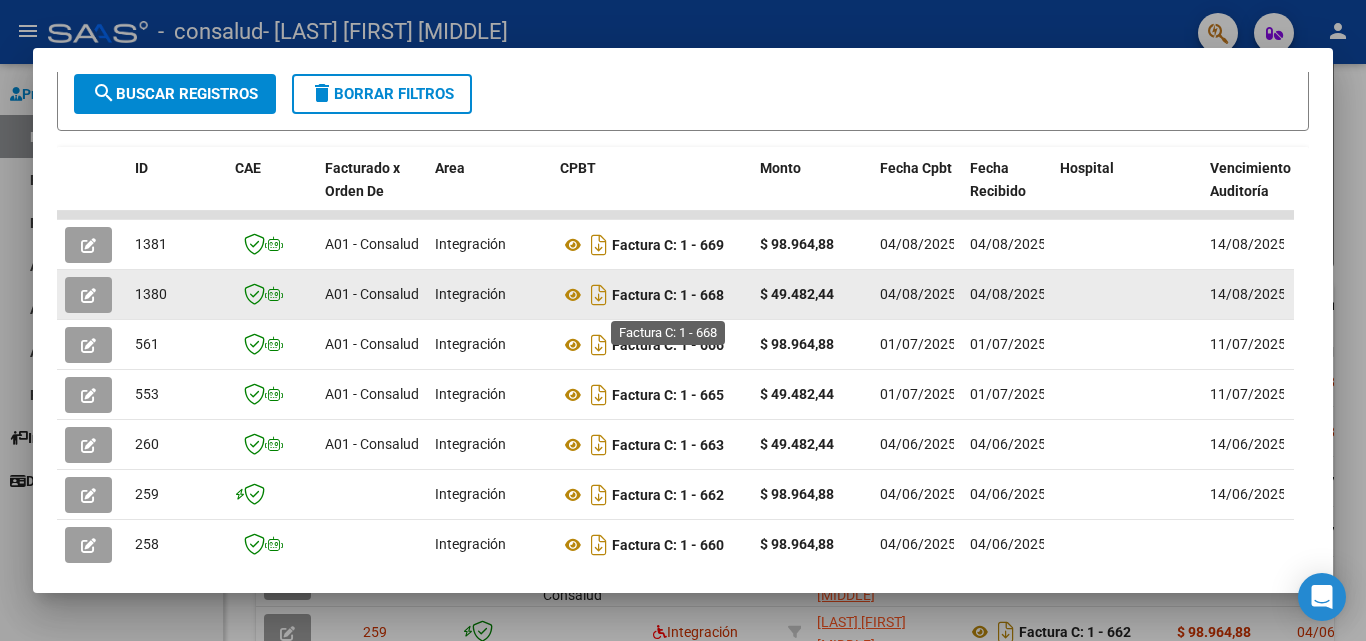 click on "Factura C: 1 - 668" 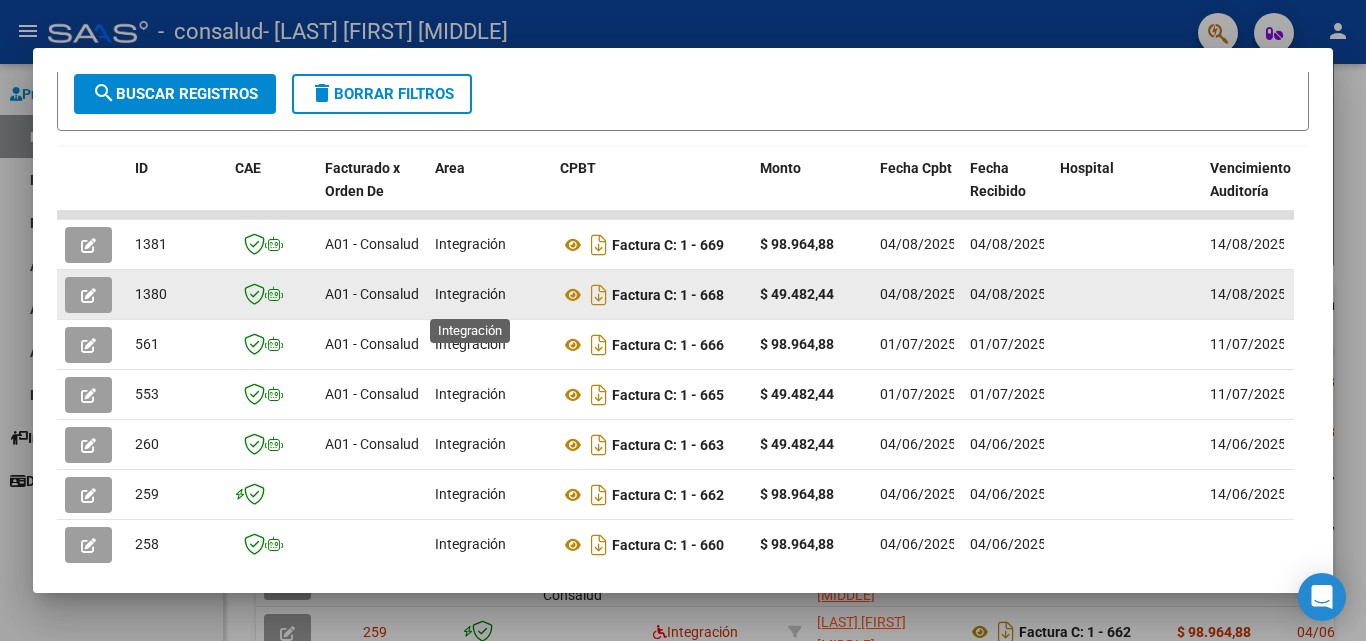click on "Integración" 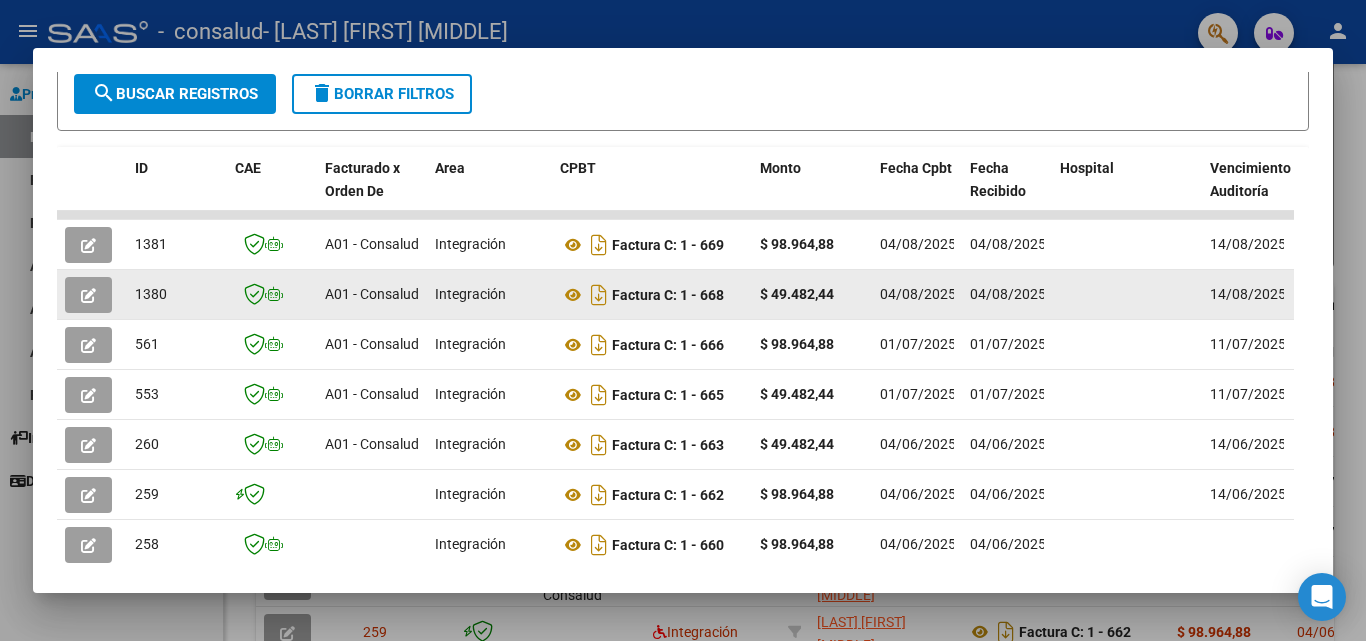 click on "04/08/2025" 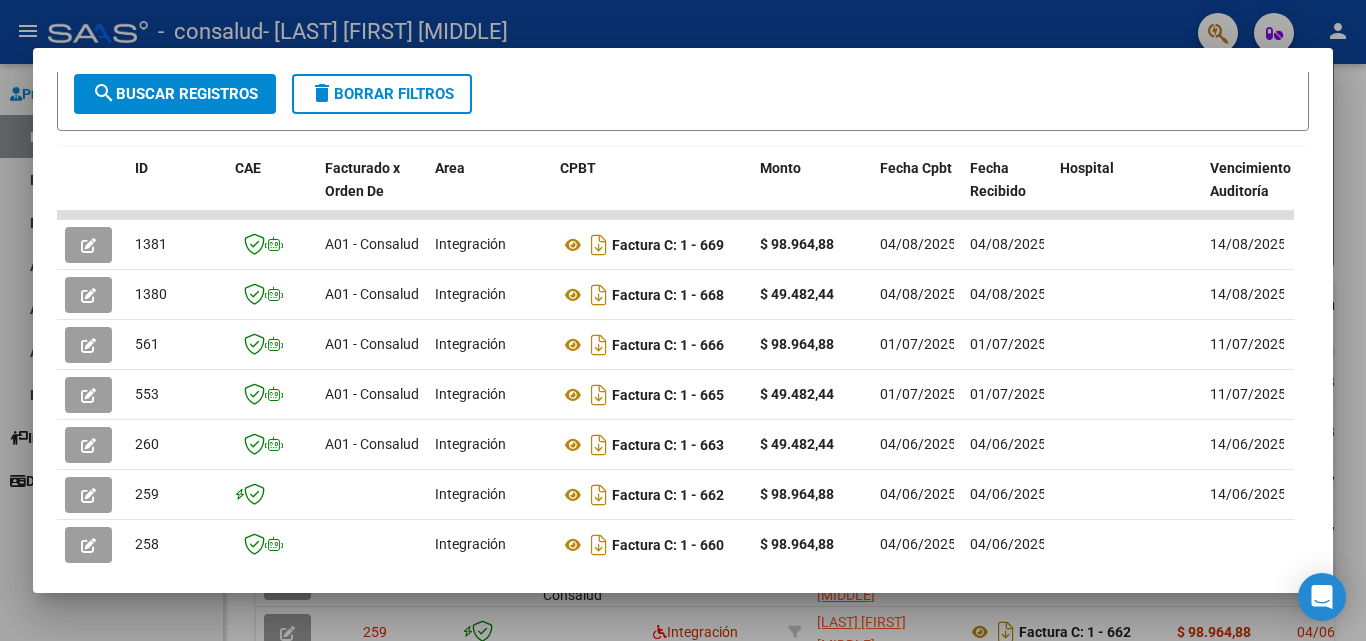 click on "Filtros Id Start date – End date Fec. Rec. Desde / Hasta Pto. Venta Nro. Comprobante Hospital   Mostrar totalizadores  search  Buscar Registros  delete  Borrar Filtros" at bounding box center (683, 49) 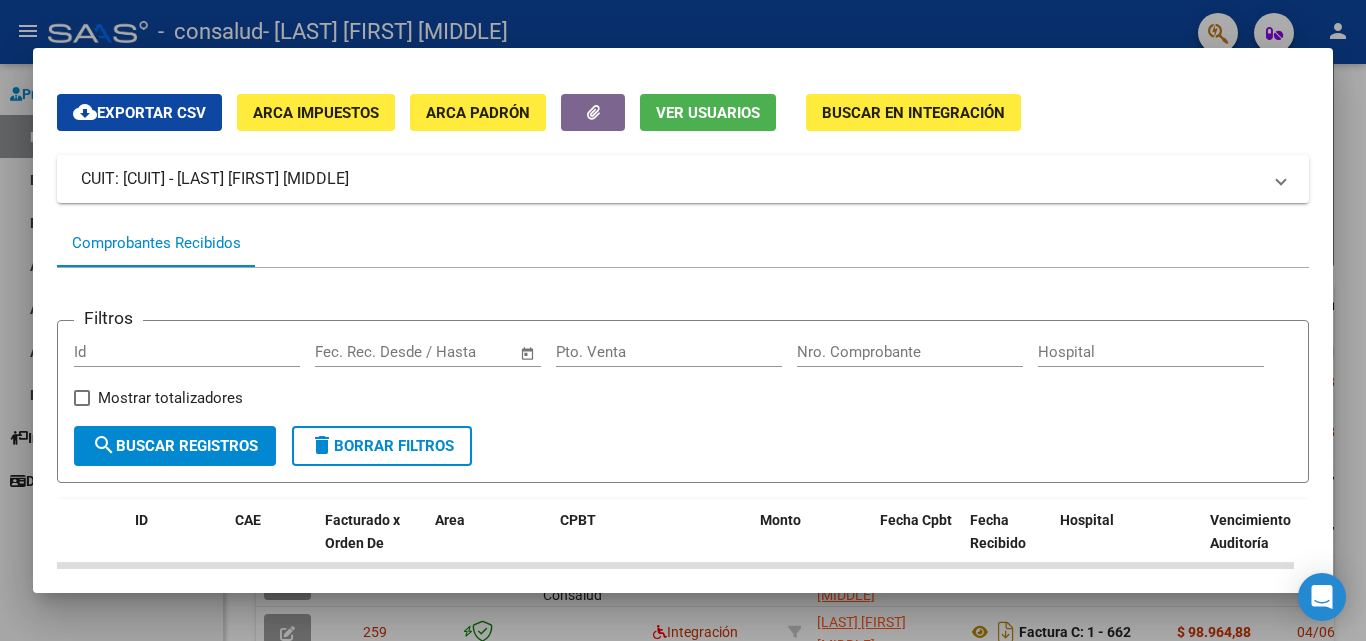 scroll, scrollTop: 445, scrollLeft: 0, axis: vertical 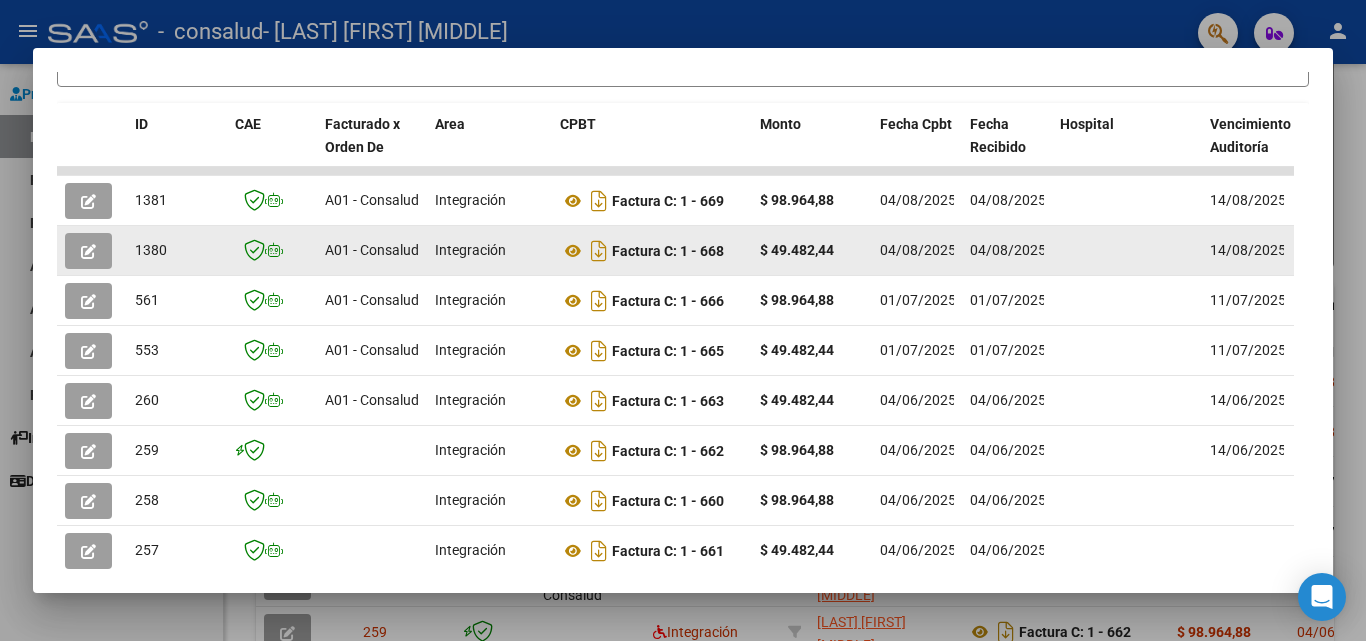 click on "1380" 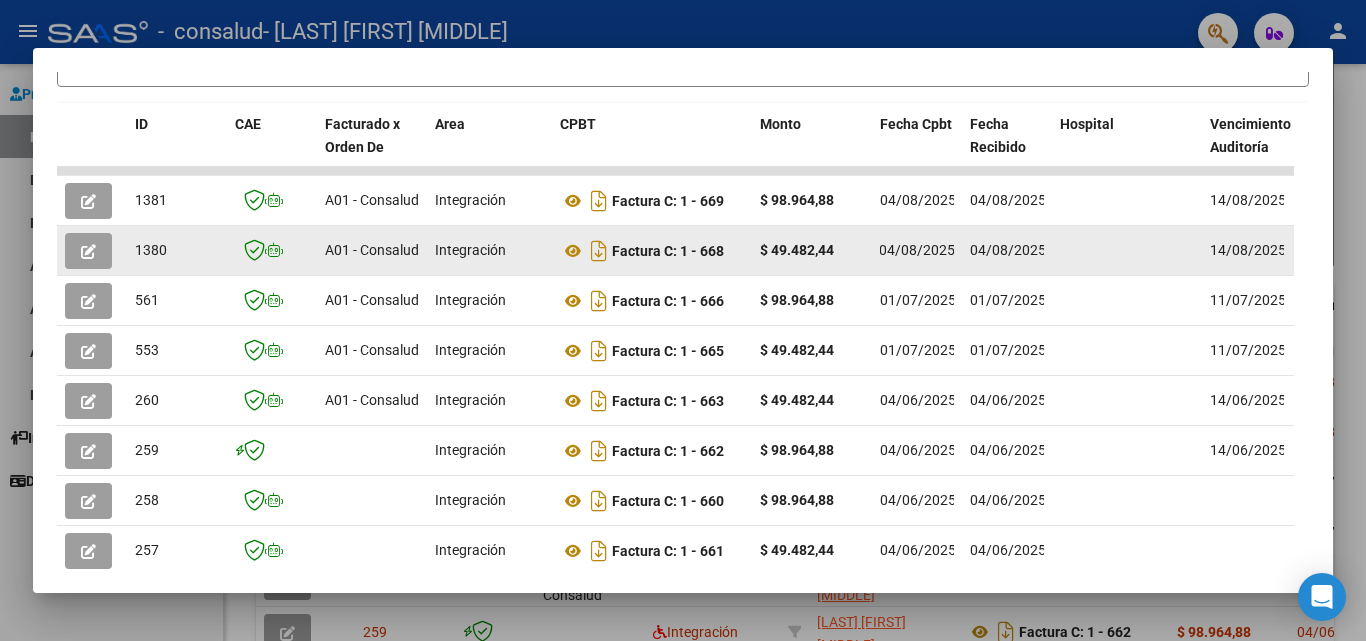 click on "04/08/2025" 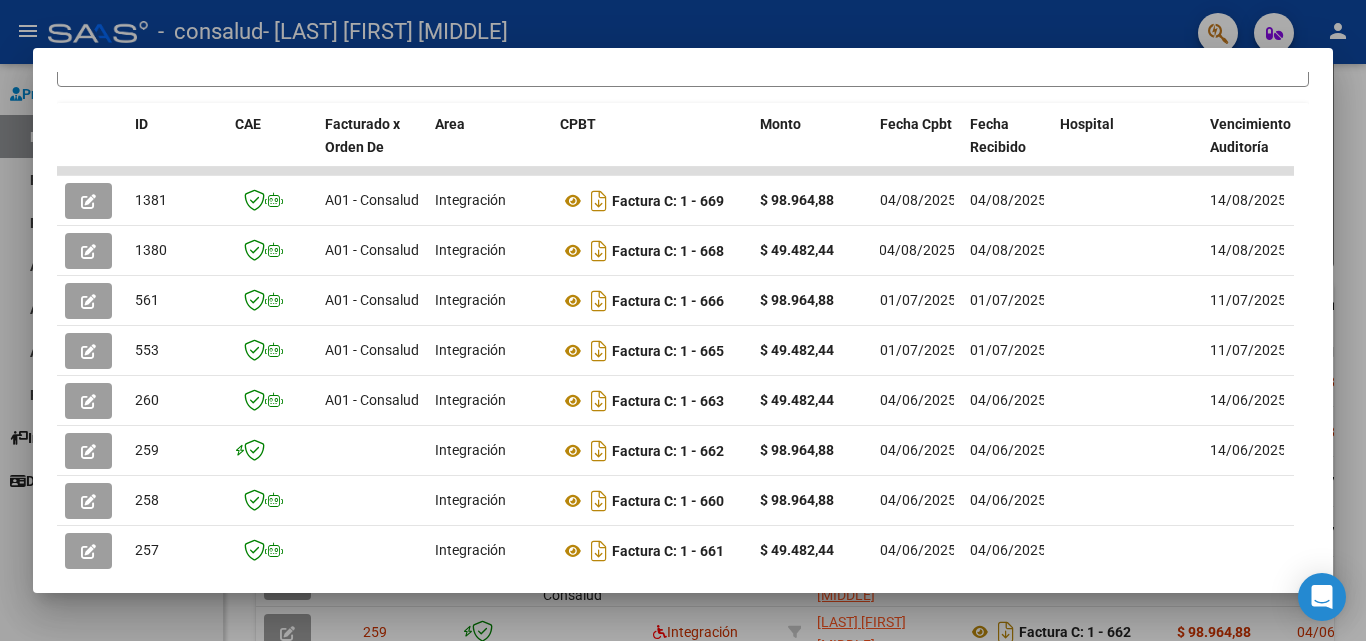 click at bounding box center [683, 320] 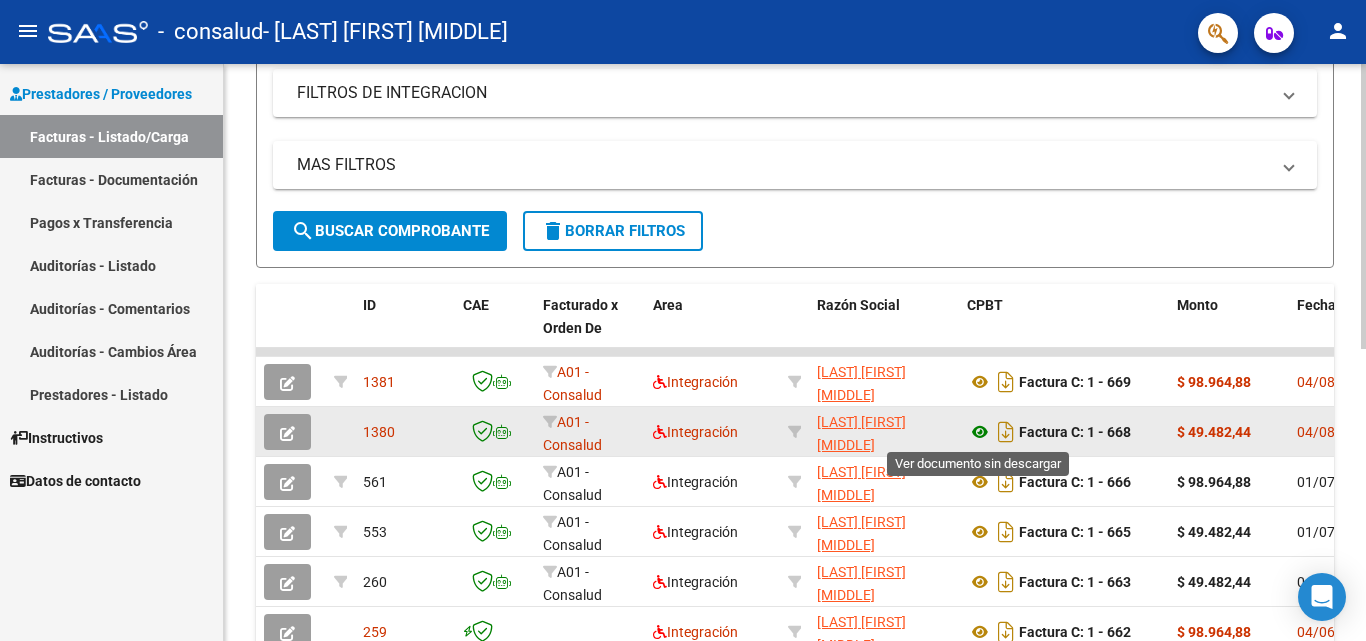 click 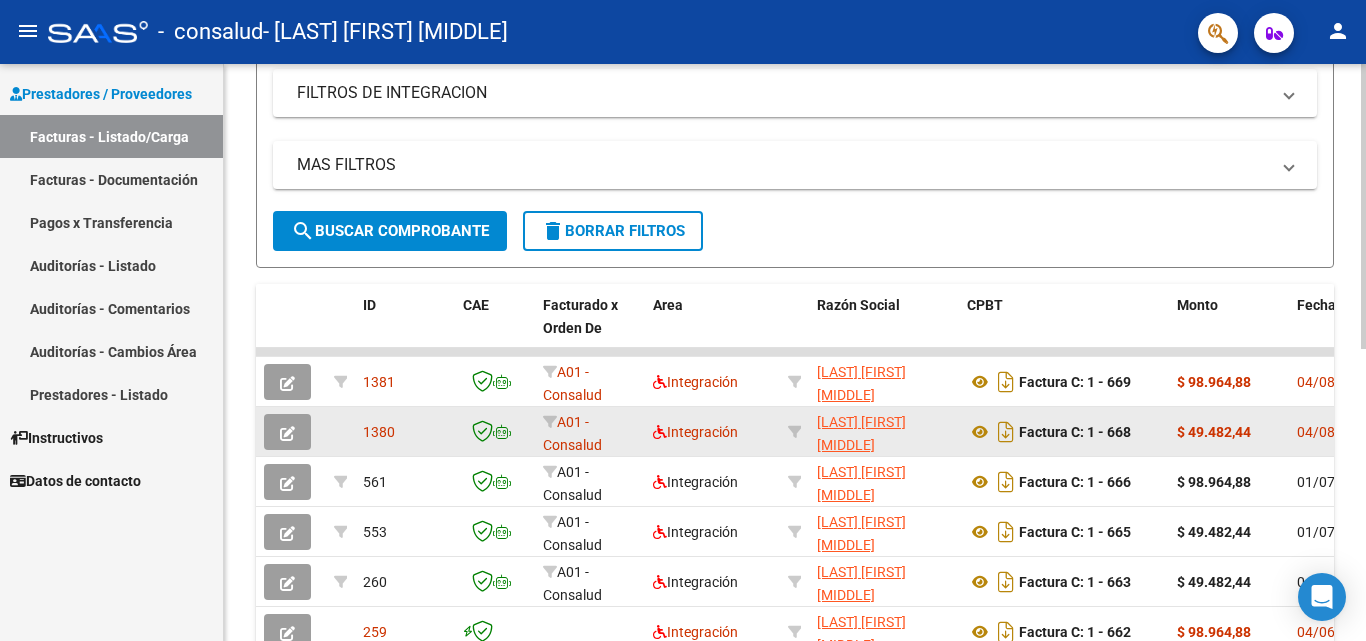 click on "Factura C: 1 - 668" 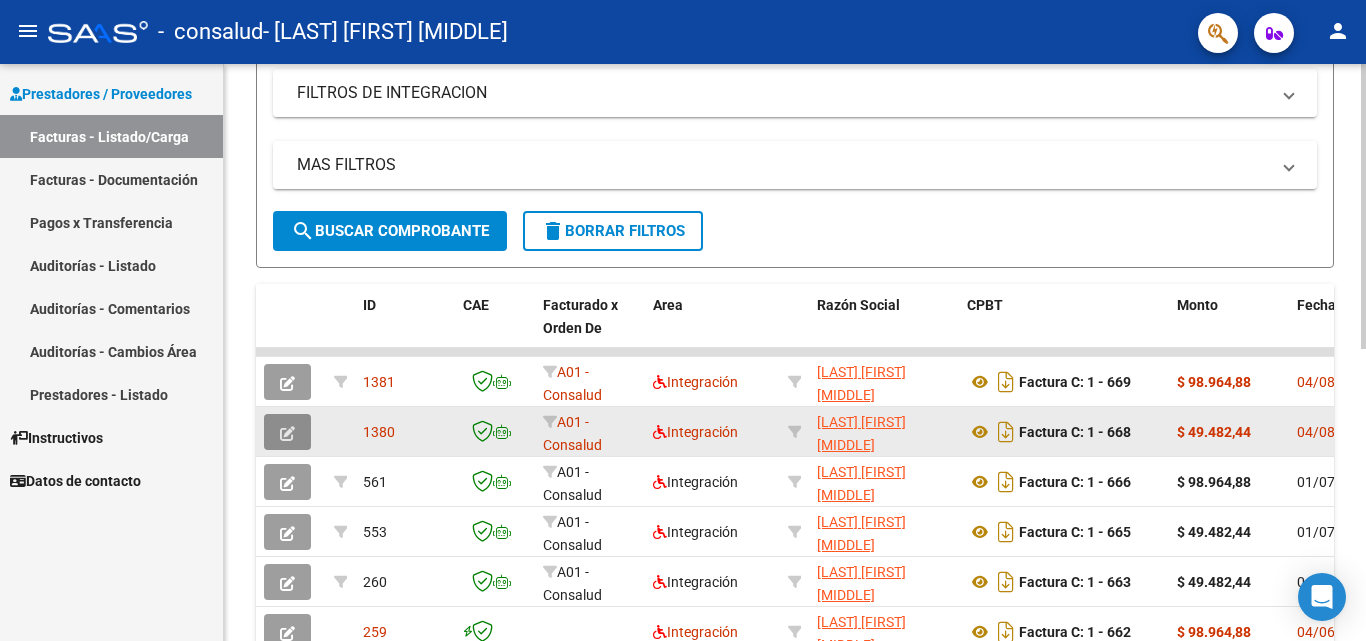 click 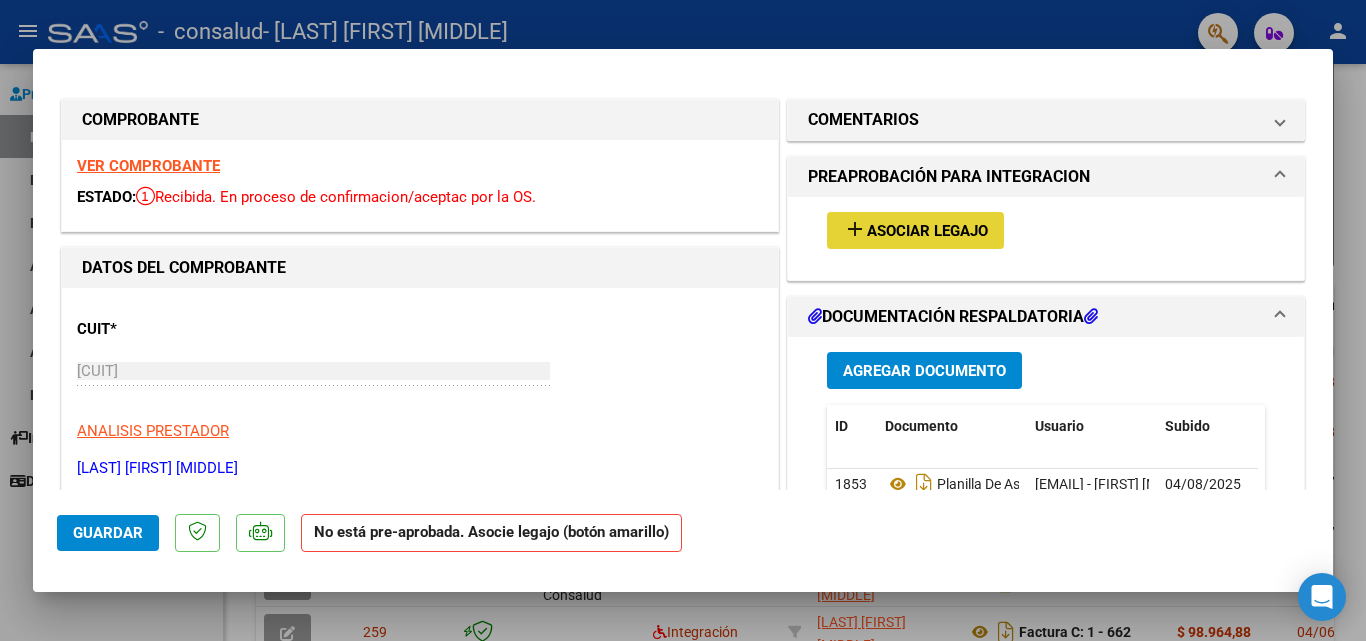 click on "add Asociar Legajo" at bounding box center (915, 230) 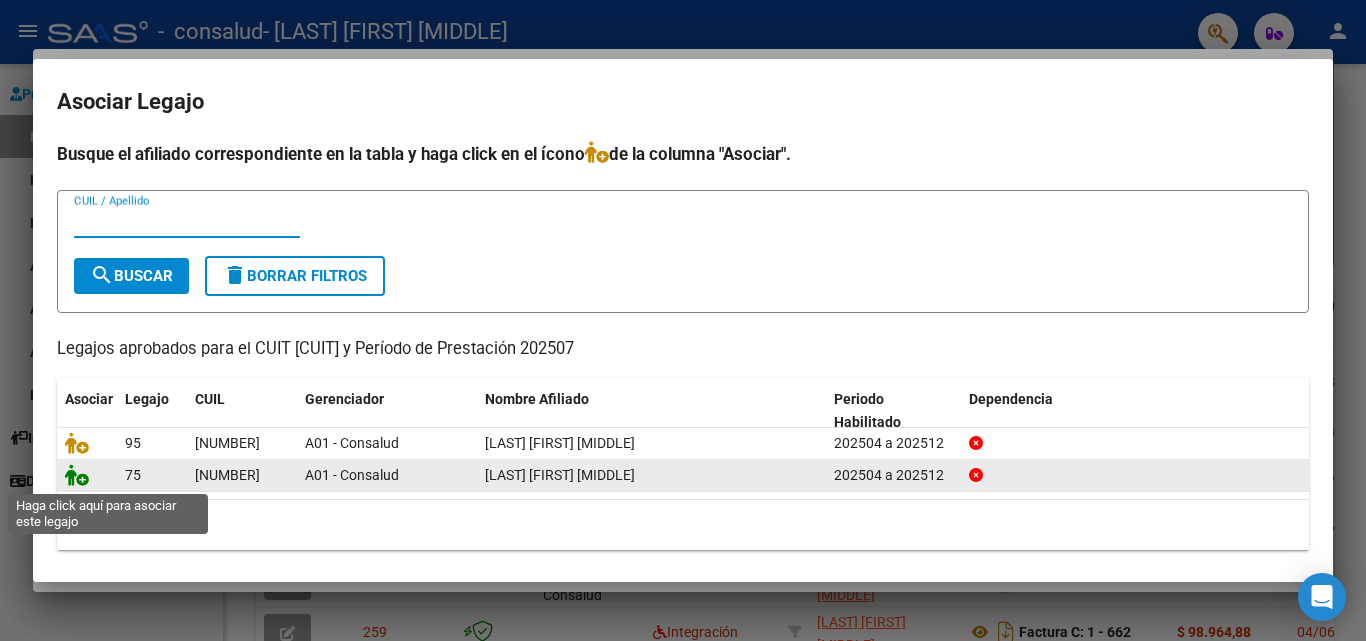 click 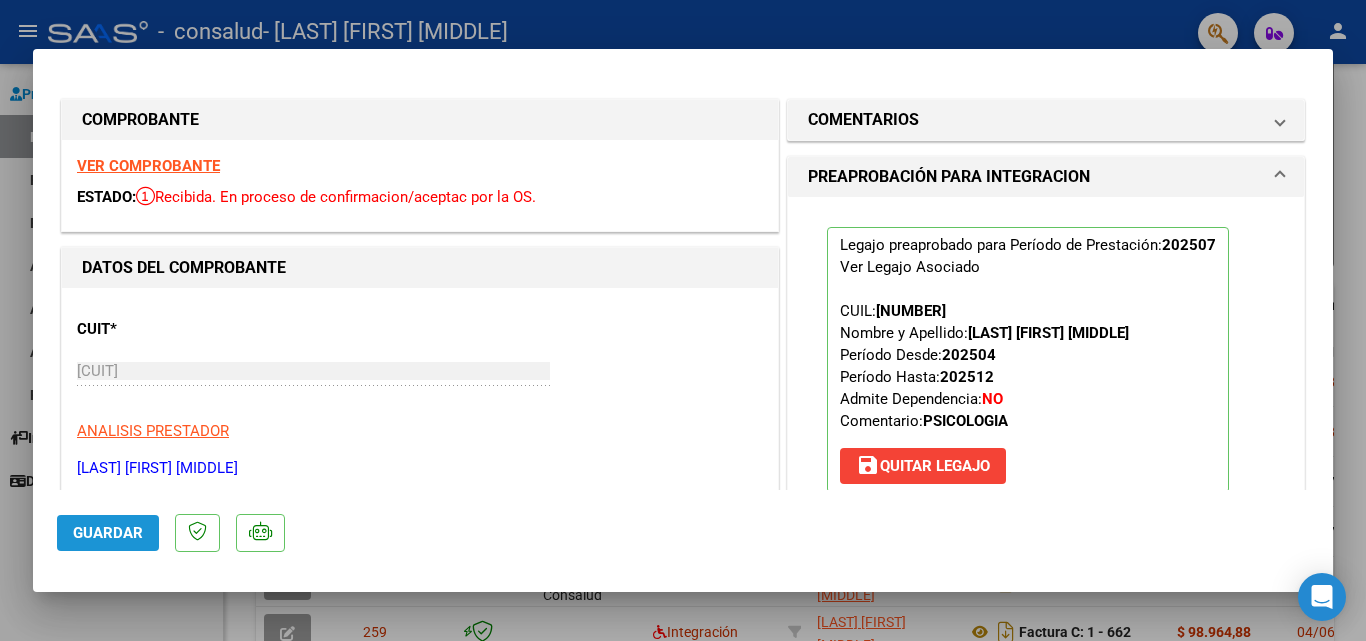 click on "Guardar" 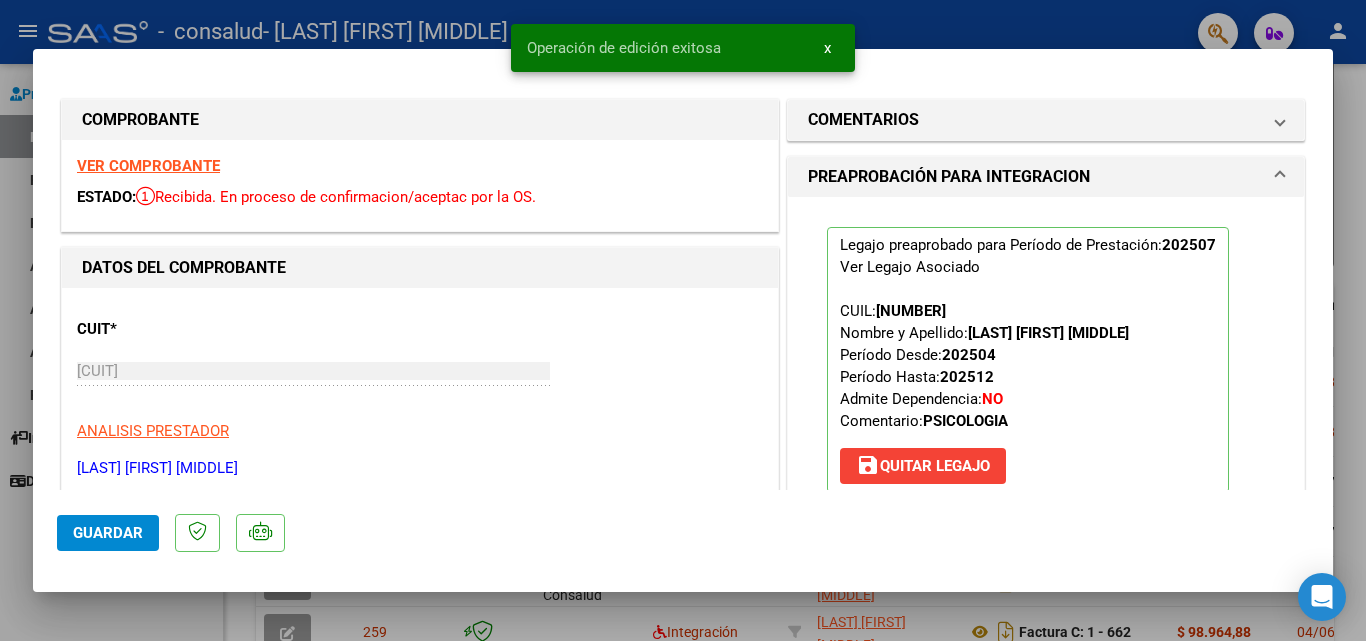 click on "x" at bounding box center (827, 48) 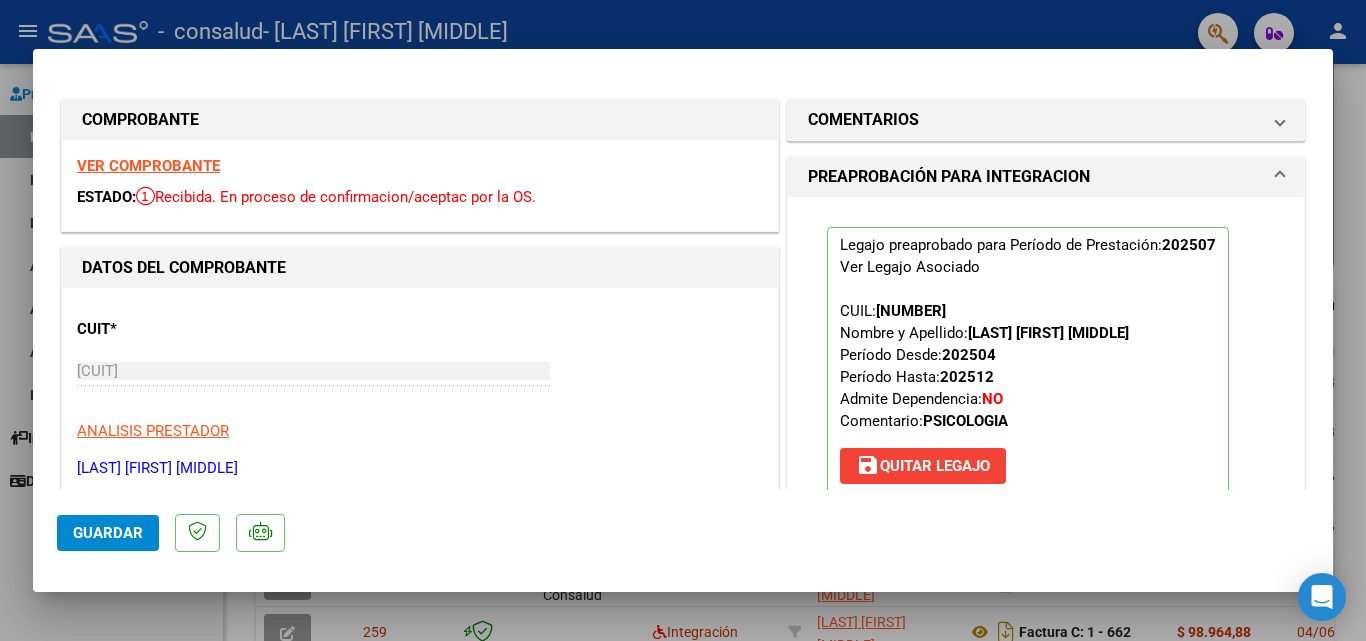 click at bounding box center (683, 320) 